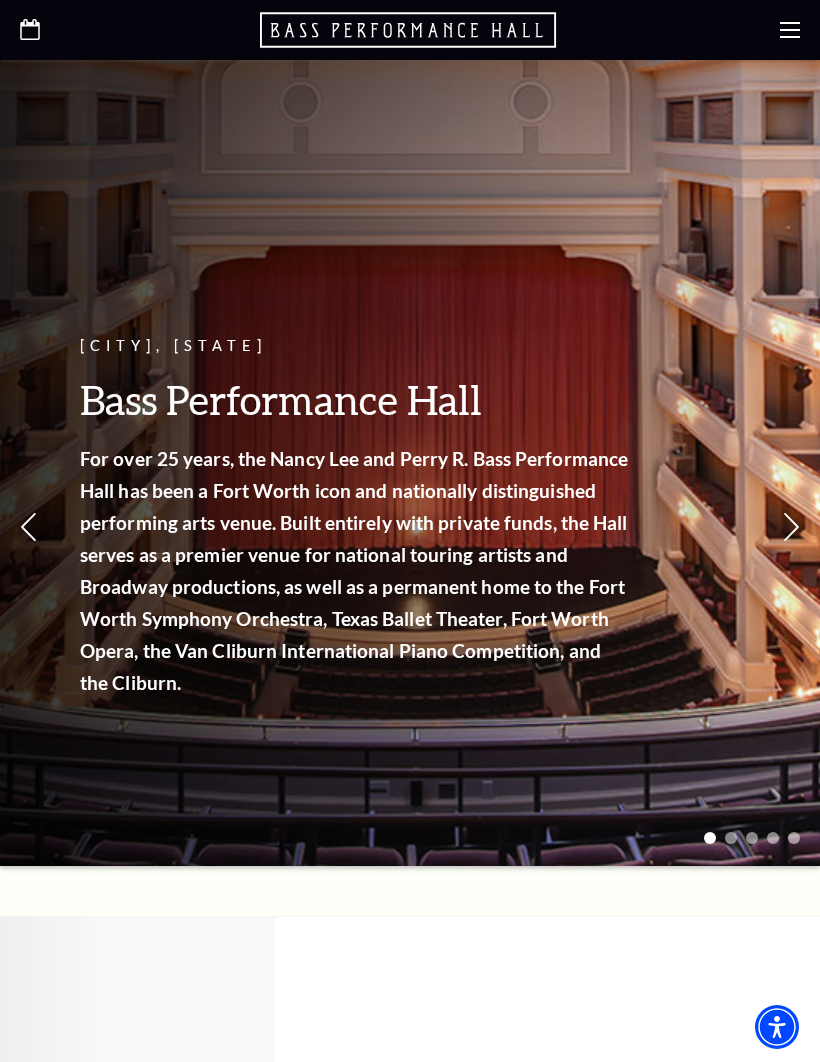 scroll, scrollTop: 0, scrollLeft: 0, axis: both 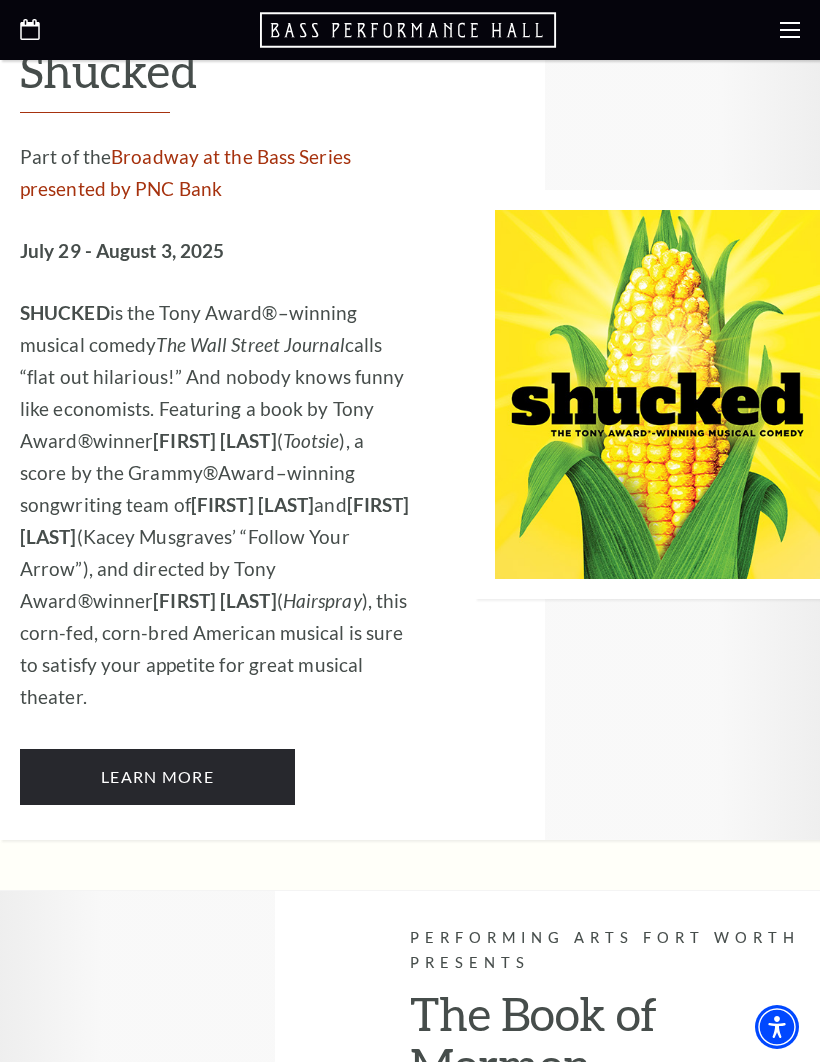 click on "Learn More" at bounding box center (157, 777) 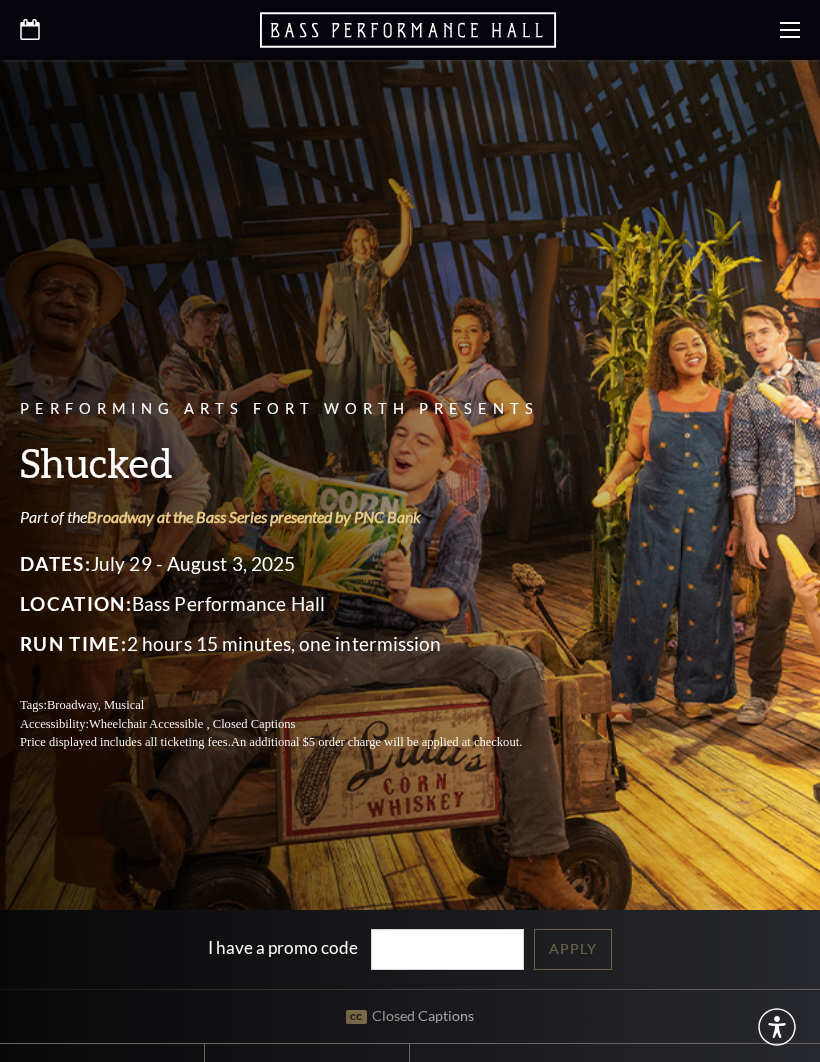 scroll, scrollTop: 0, scrollLeft: 0, axis: both 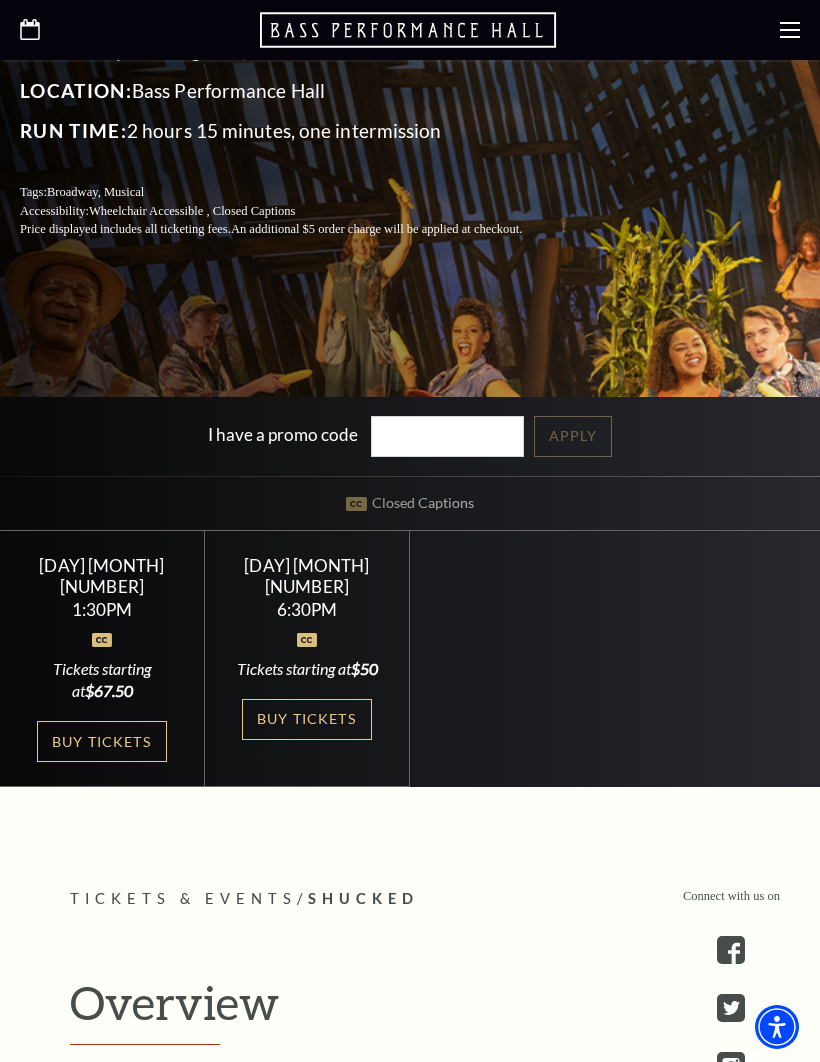 click on "Buy Tickets" at bounding box center (307, 719) 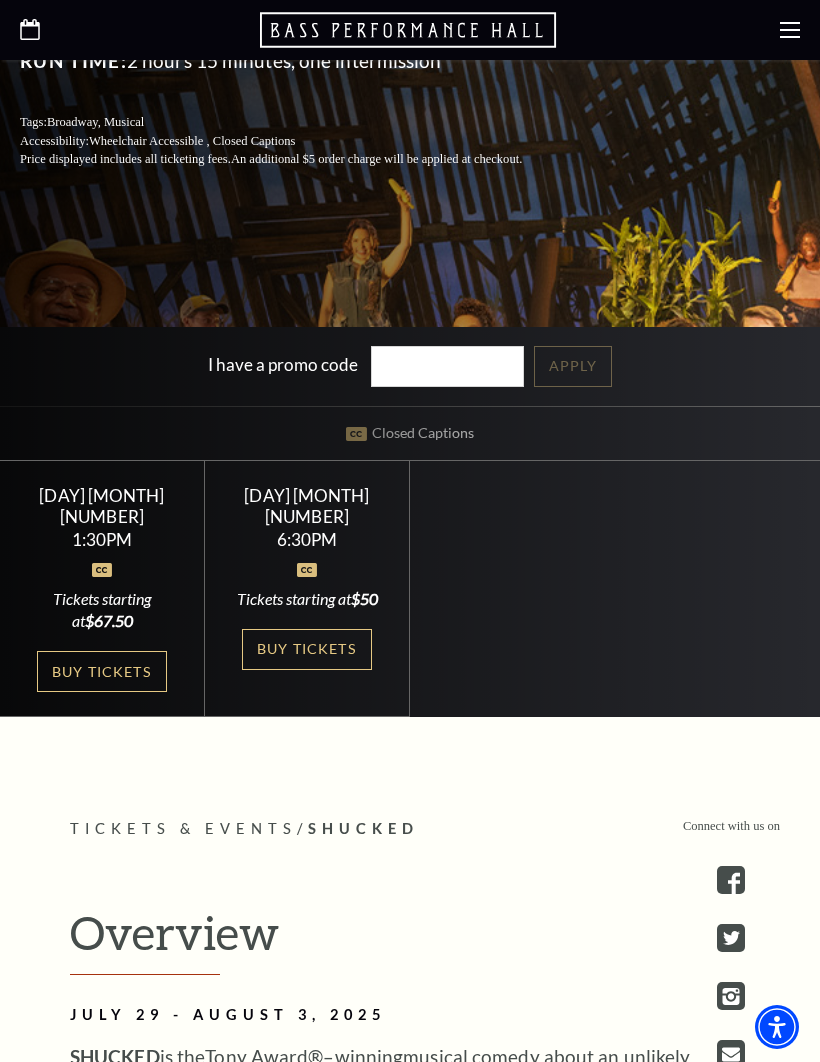 click on "Buy Tickets" at bounding box center [102, 671] 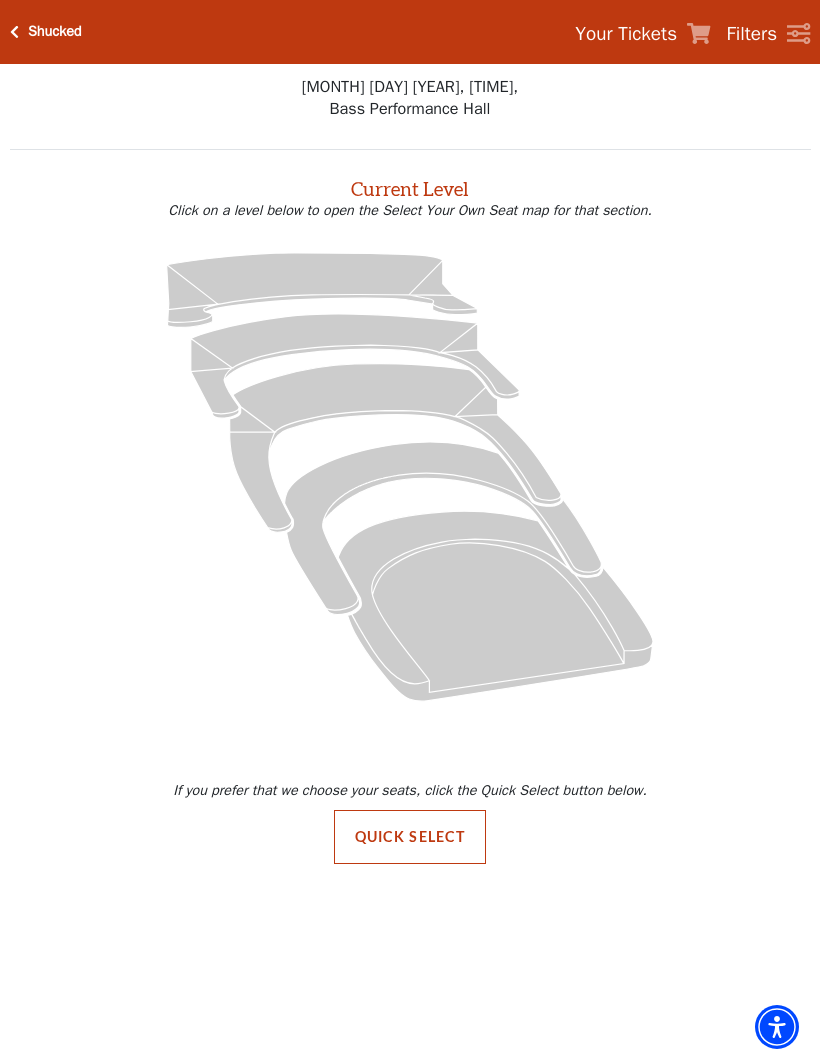 scroll, scrollTop: 0, scrollLeft: 0, axis: both 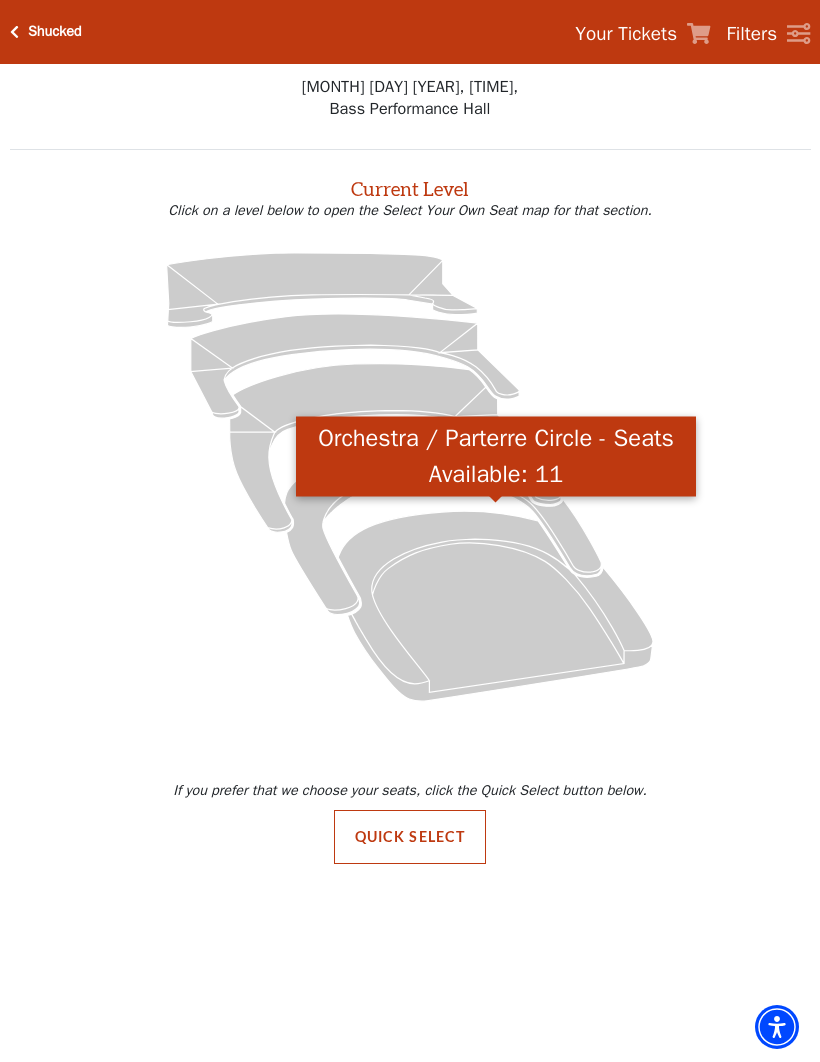 click 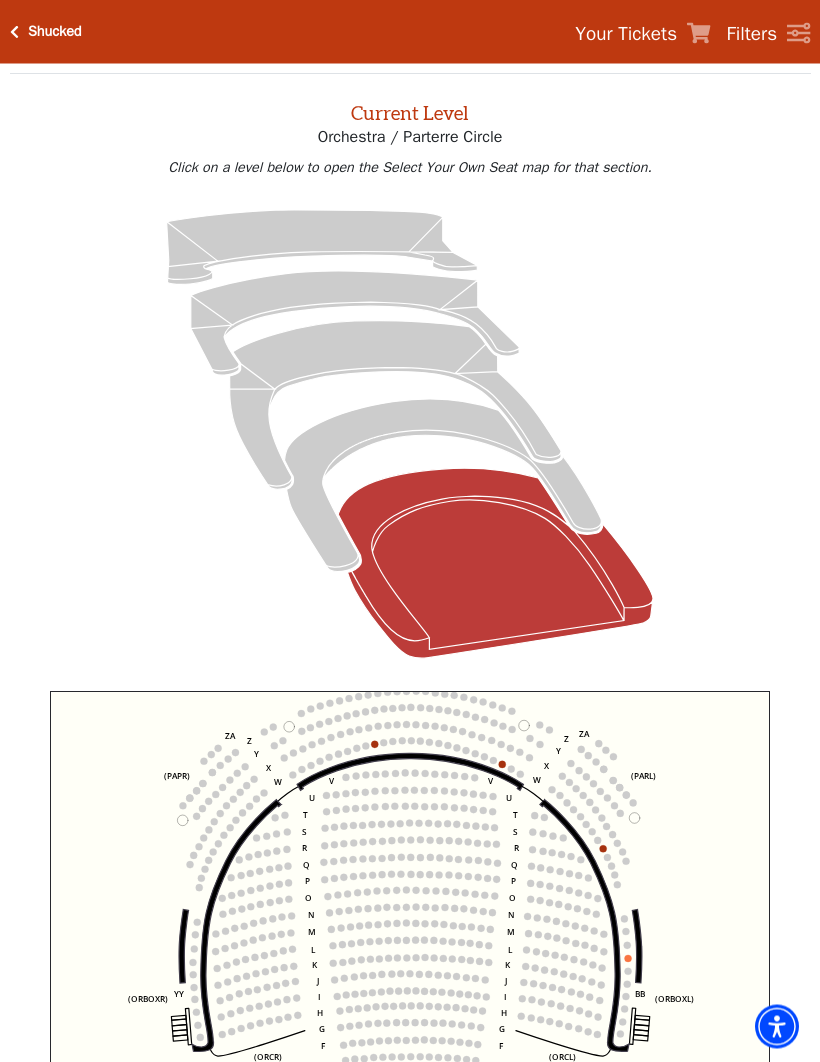 scroll, scrollTop: 76, scrollLeft: 0, axis: vertical 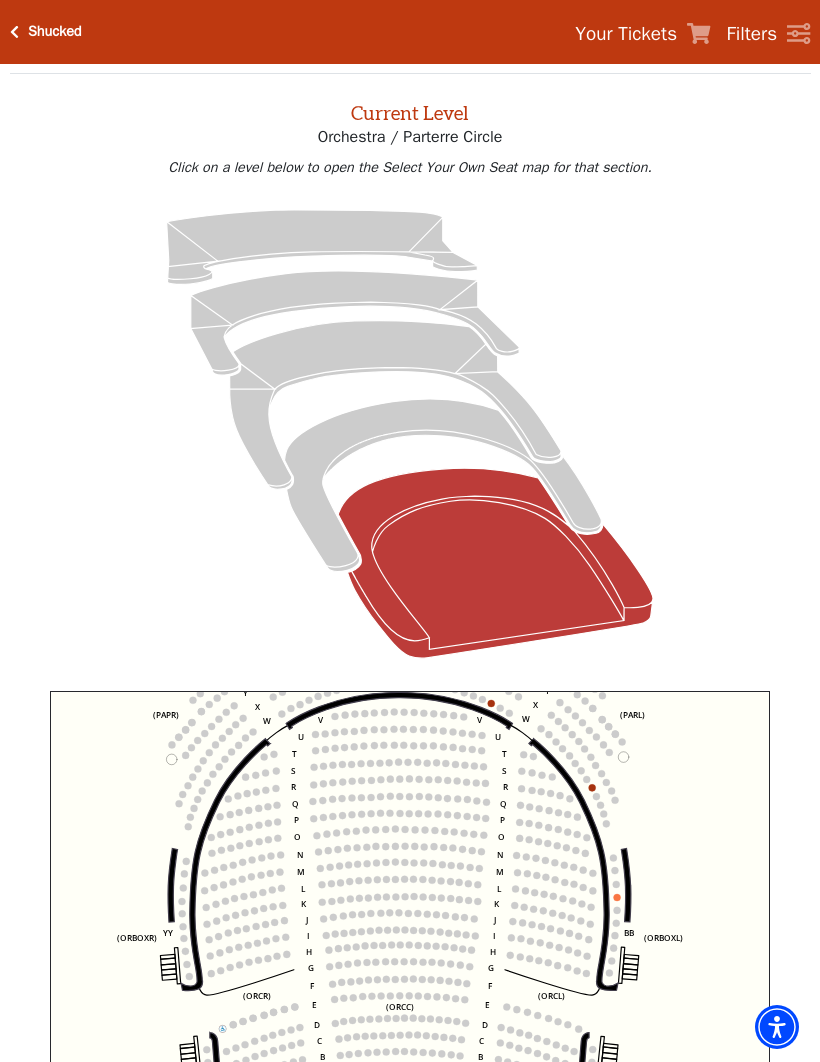 click 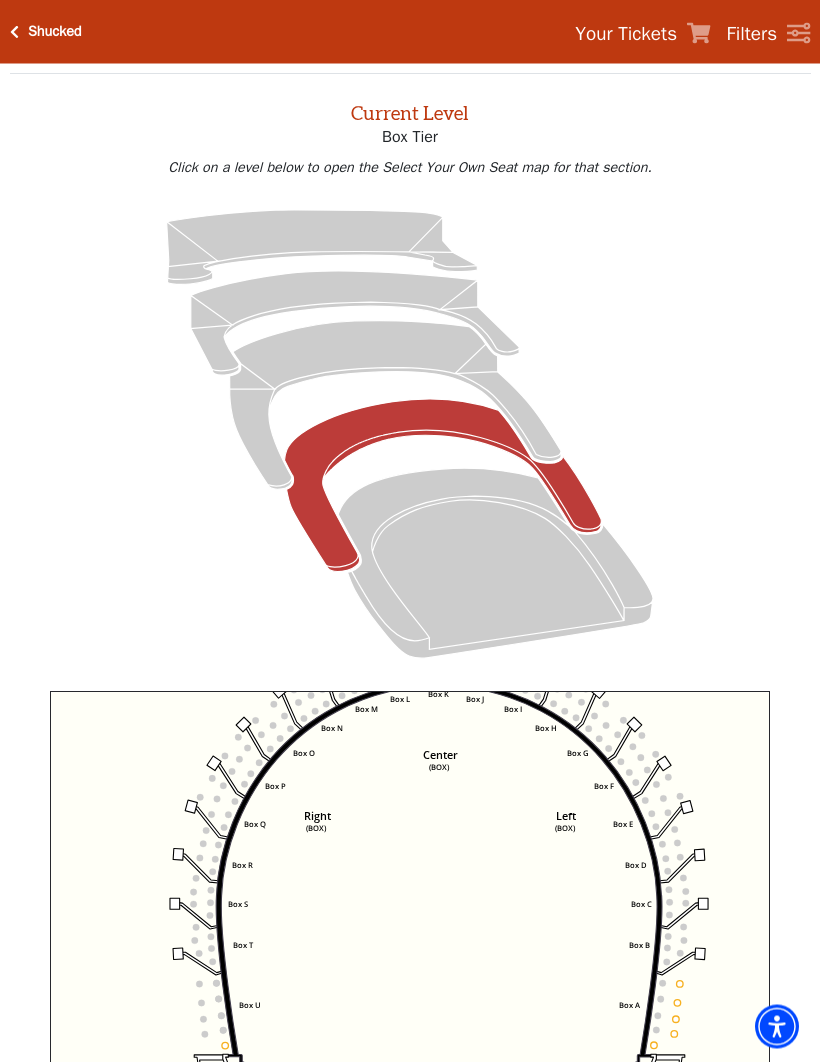 scroll, scrollTop: 76, scrollLeft: 0, axis: vertical 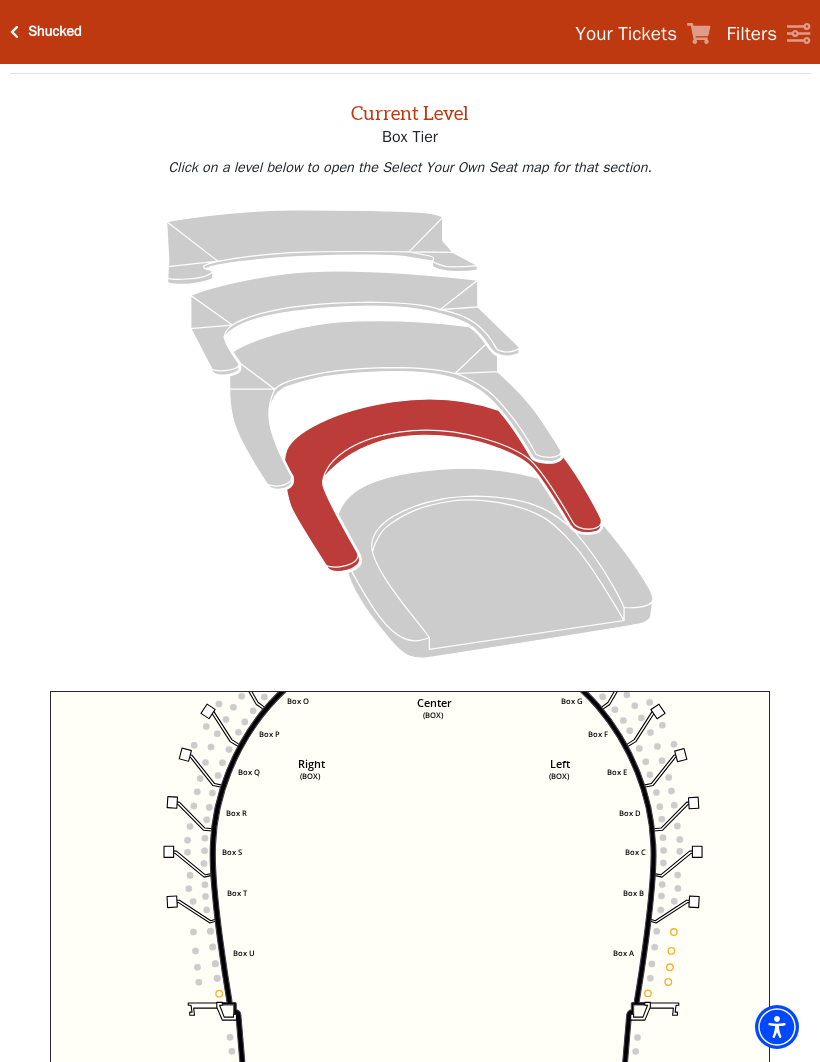 click 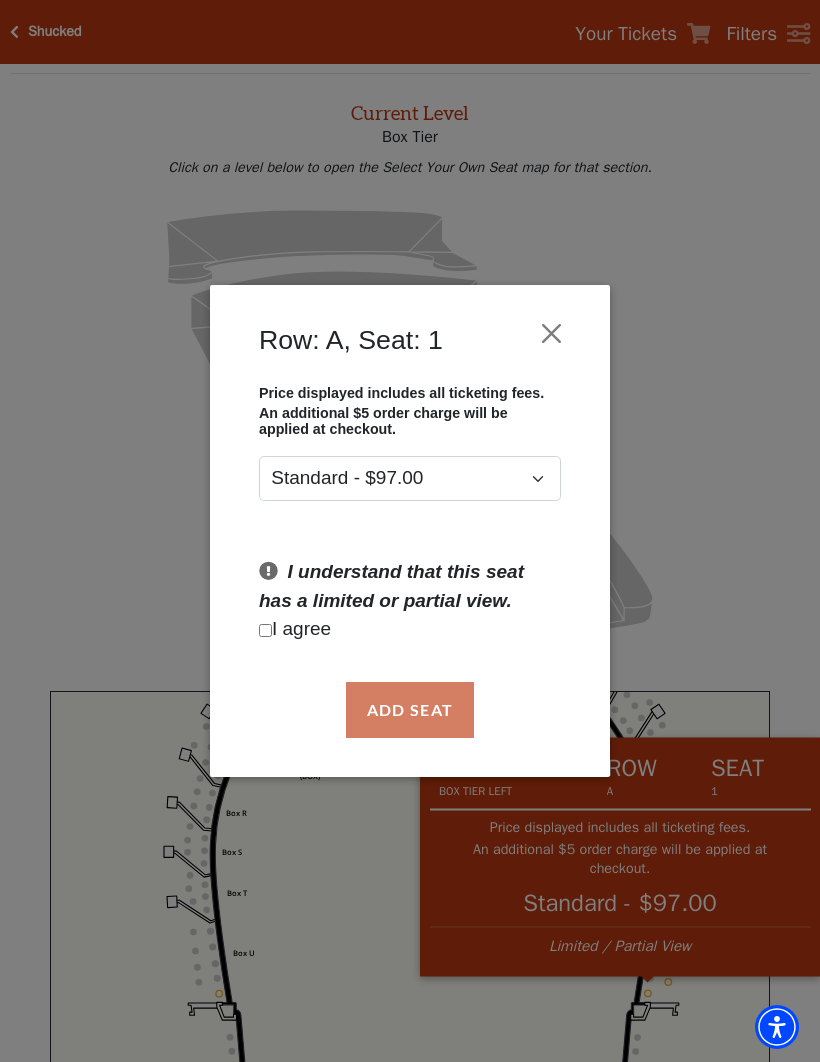click on "Row: A, Seat: 1
Price displayed includes all ticketing fees.
An additional $5 order charge will be applied at checkout.
Standard - $97.00    I understand that this seat has a limited or partial view.    I agree
Add Seat" at bounding box center [410, 531] 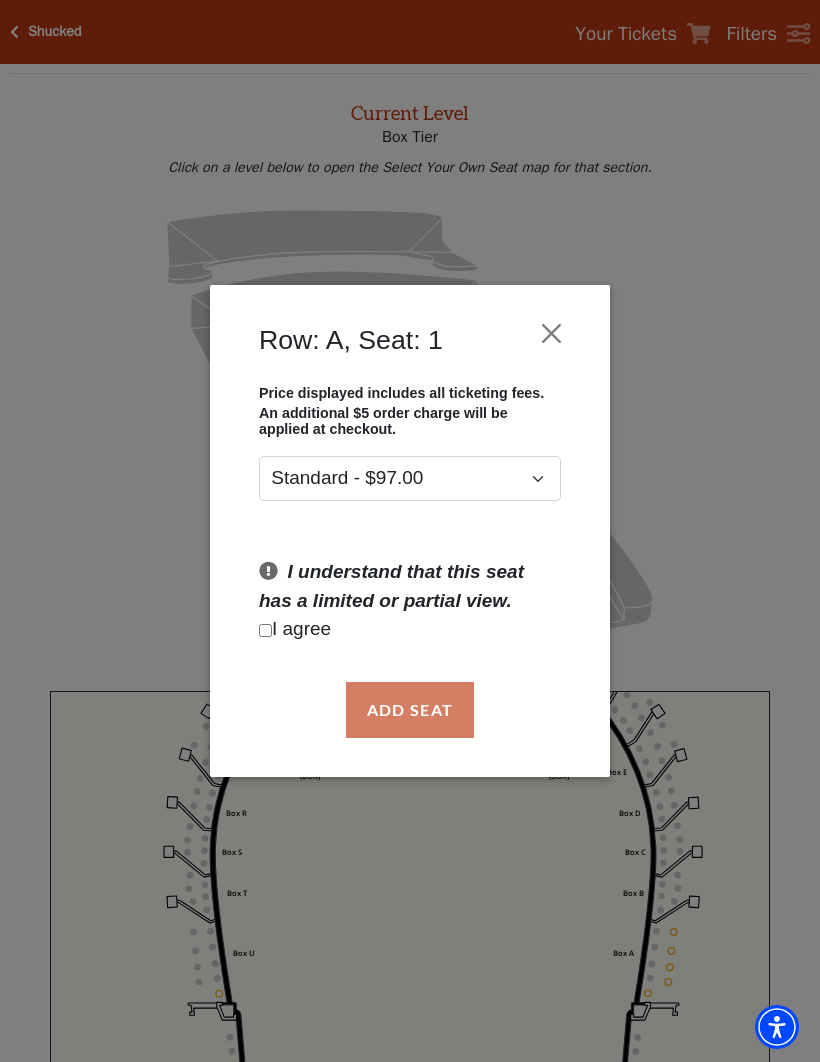 click at bounding box center (552, 334) 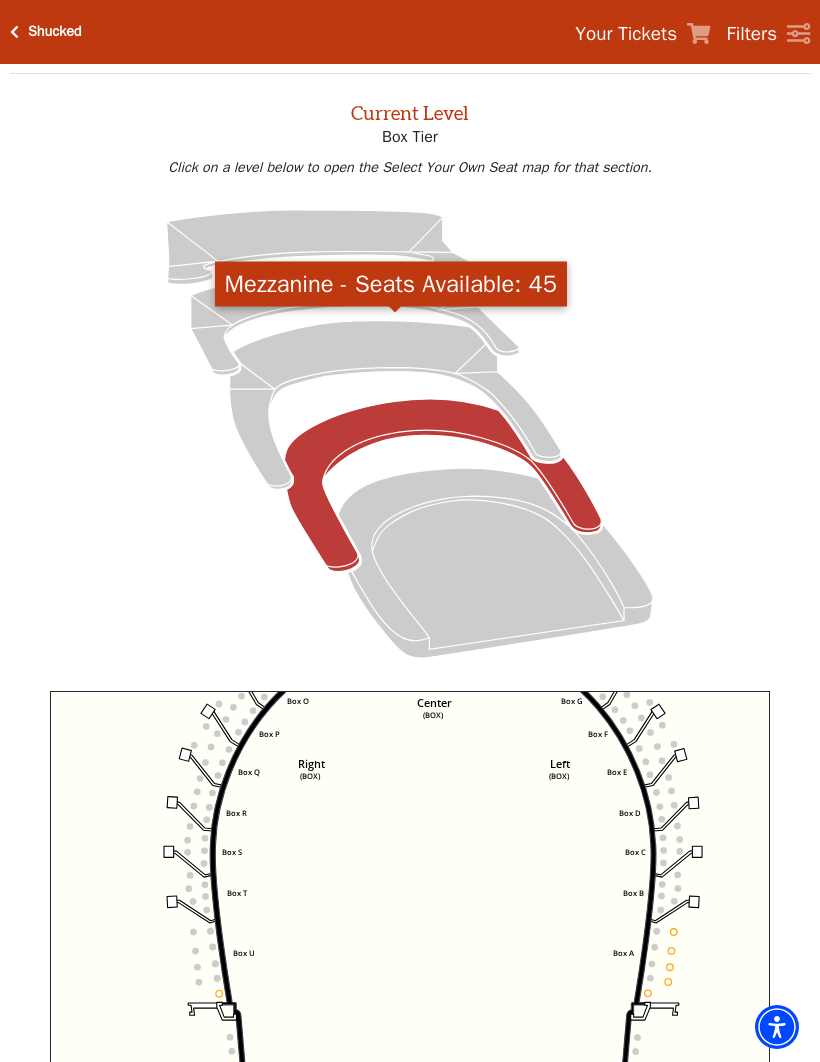 click 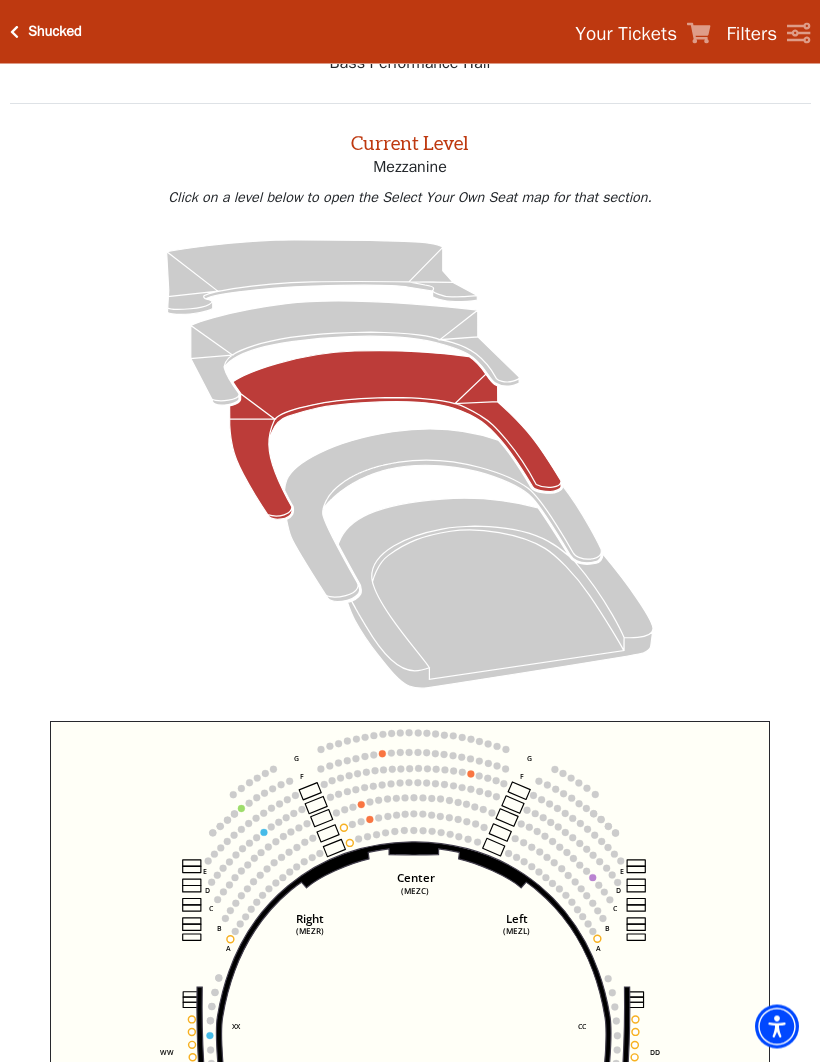scroll, scrollTop: 0, scrollLeft: 0, axis: both 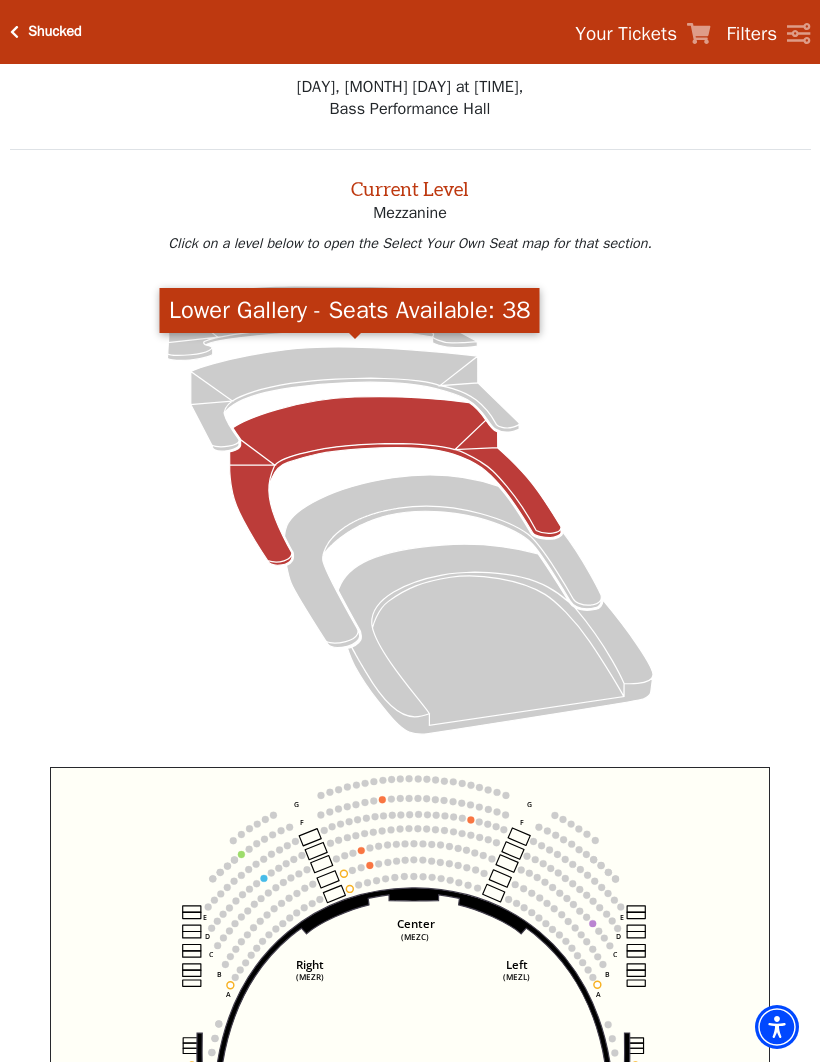 click 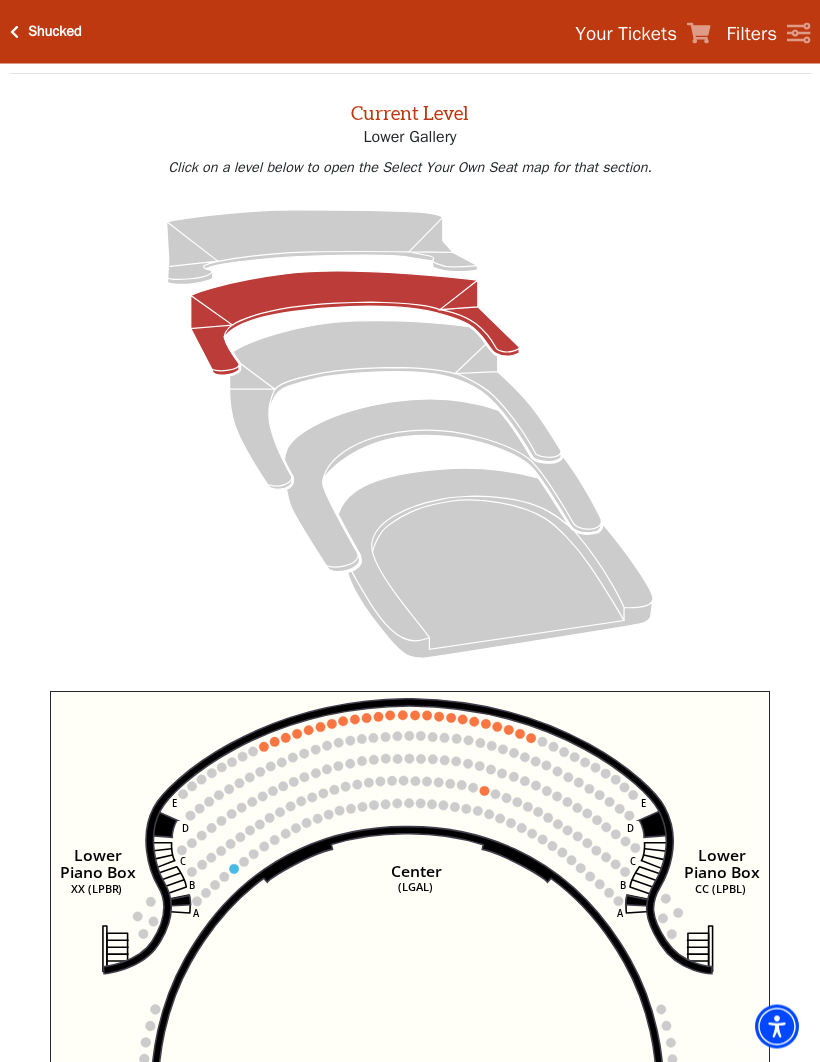 scroll, scrollTop: 76, scrollLeft: 0, axis: vertical 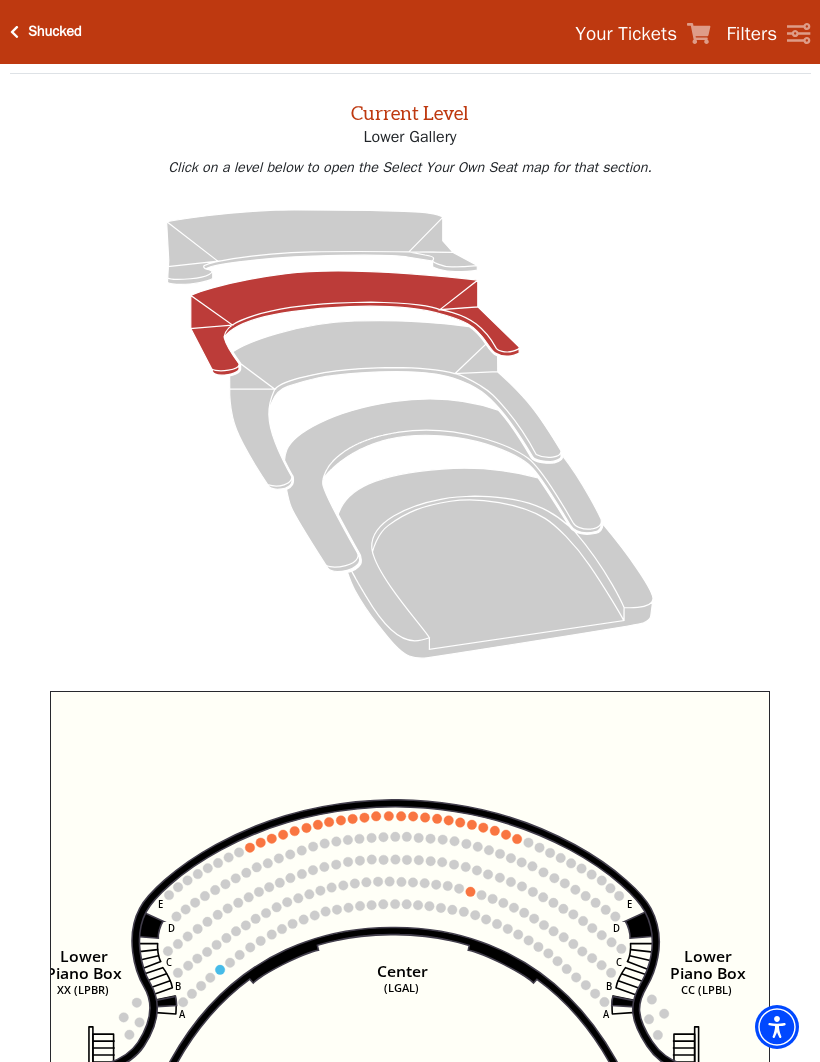 click 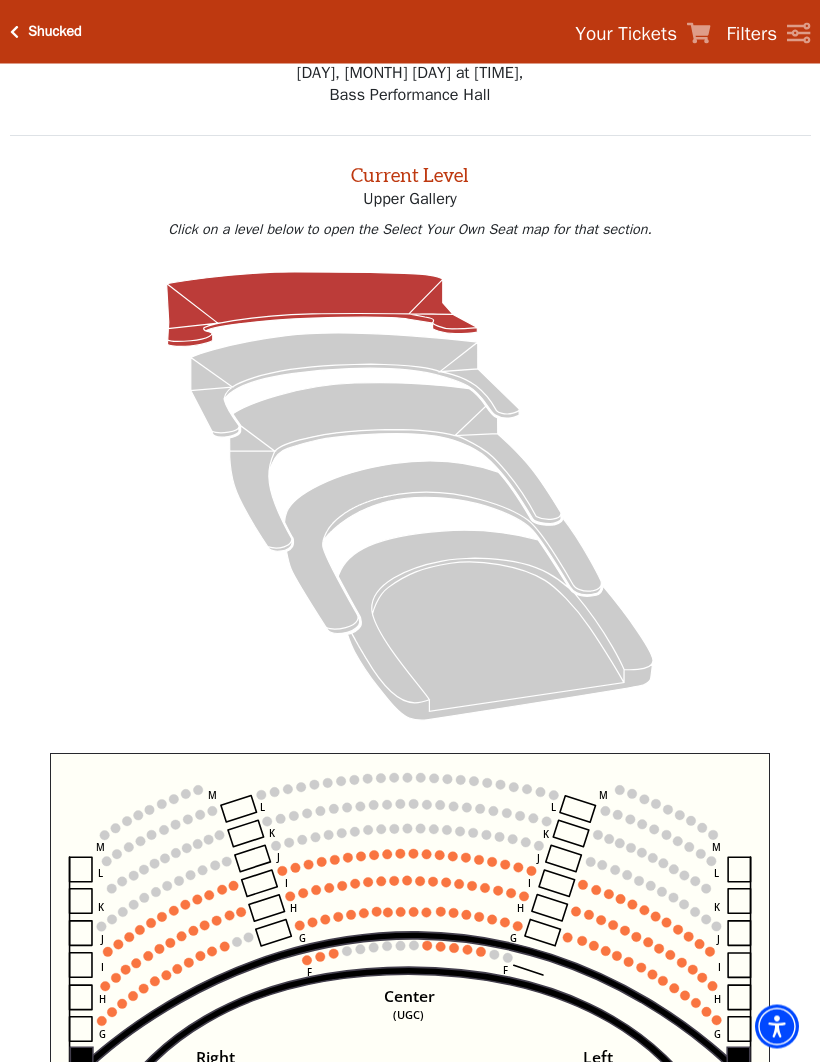 scroll, scrollTop: 76, scrollLeft: 0, axis: vertical 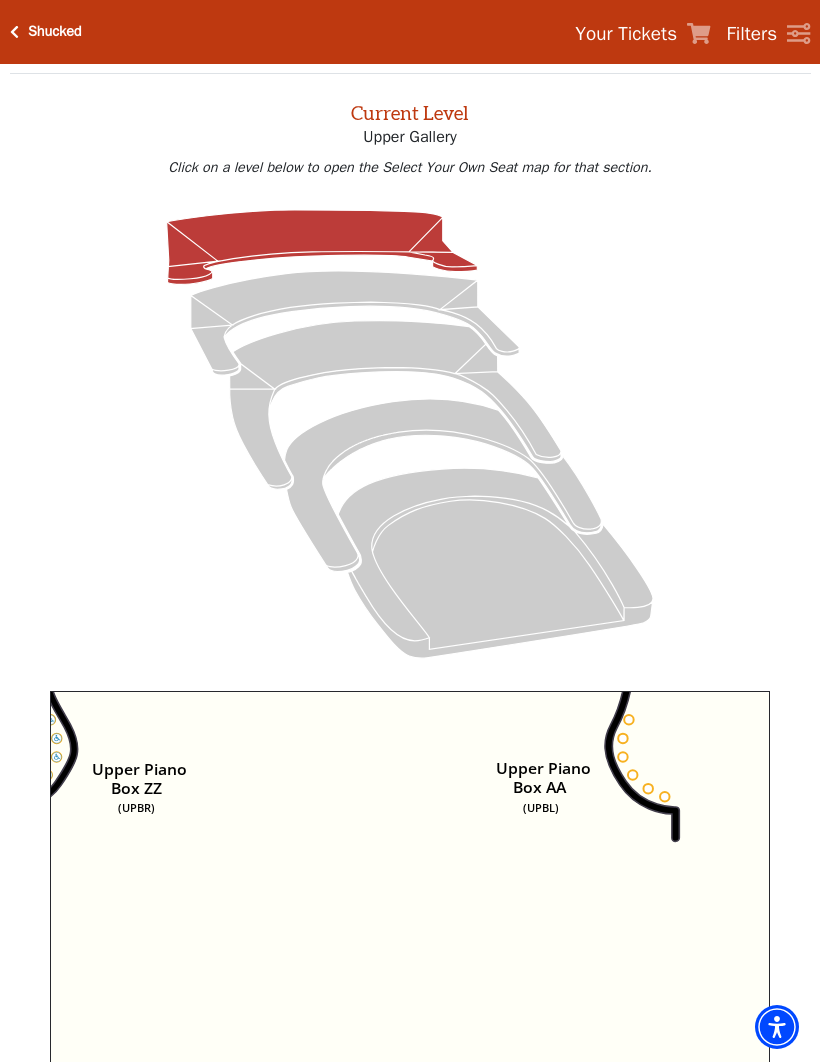 click on "Center   (UGC)   Right   (UGR)   Left   (UGL)   Upper Piano   Box ZZ   (UPBR)   Upper Piano   Box AA   (UPBL)   M   L   K   J   I   H   G   M   L   K   J   I   H   G   M   L   K   J   I   H   G   F   M   L   K   J   I   H   G   F" 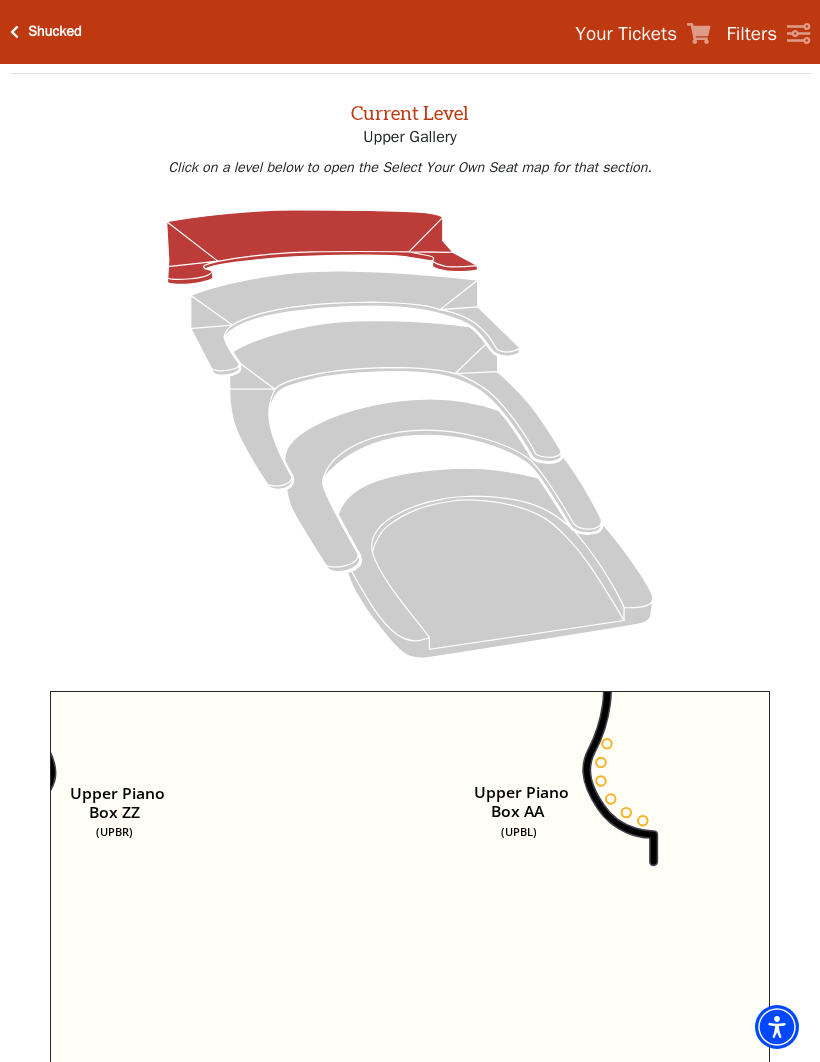 click 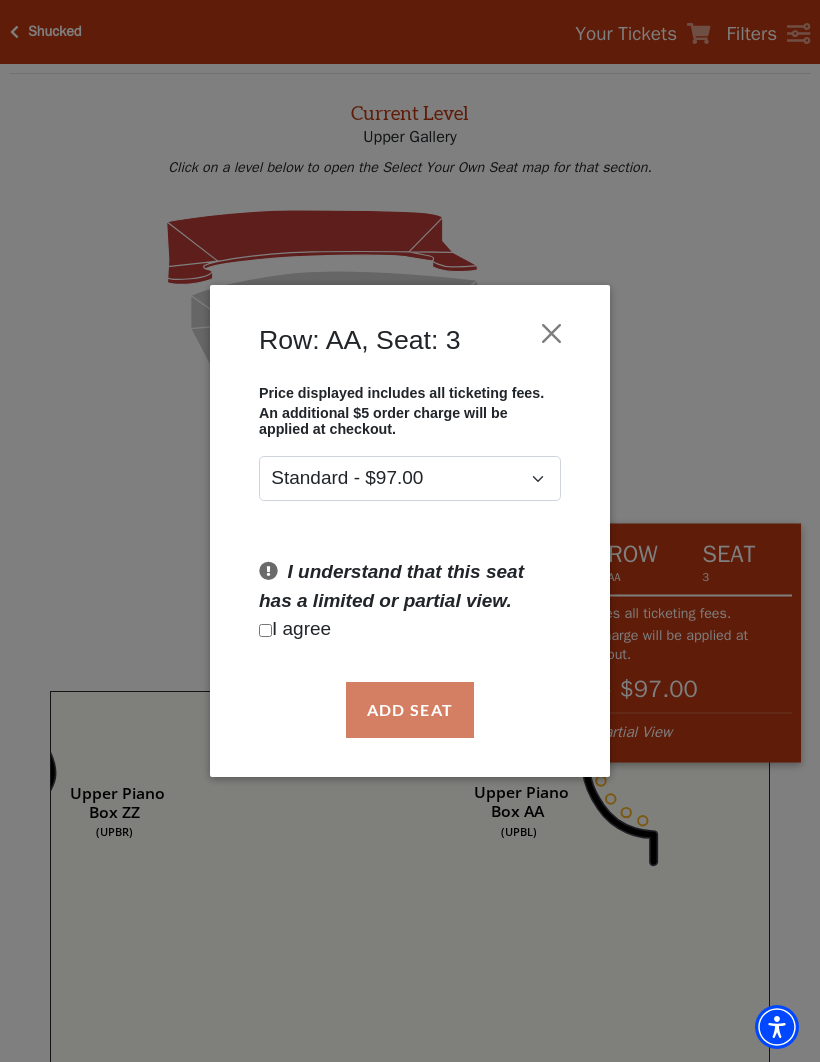click at bounding box center (552, 334) 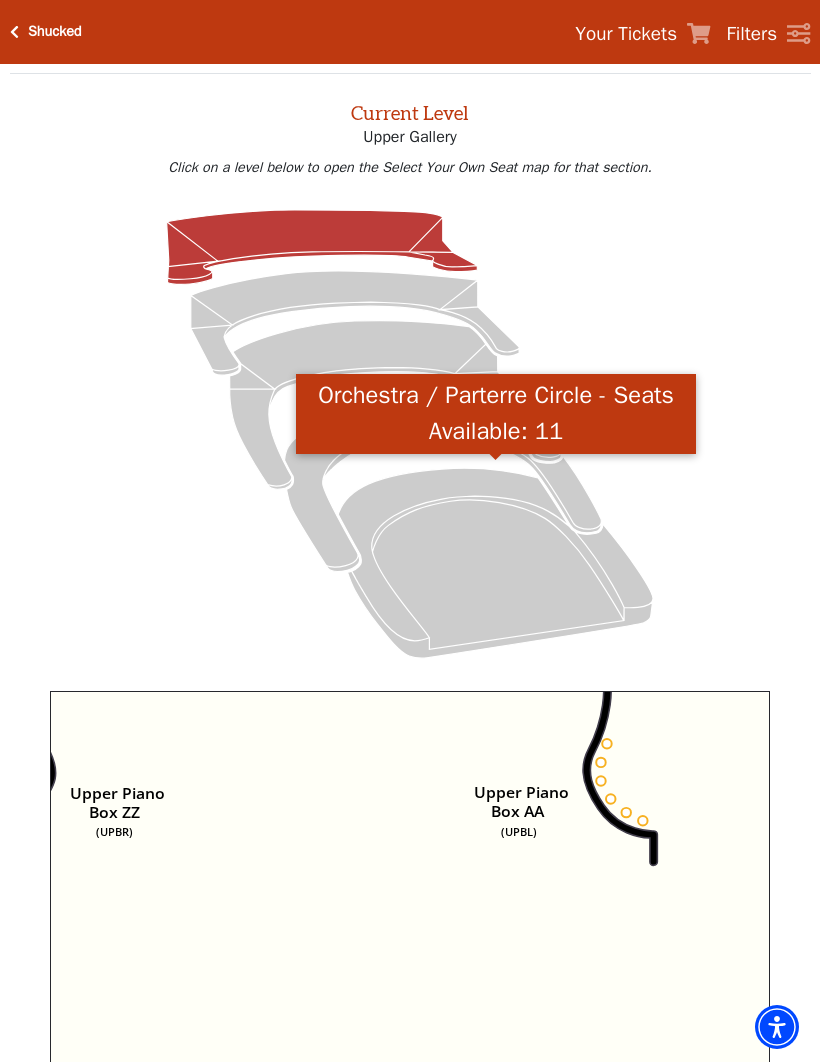 click 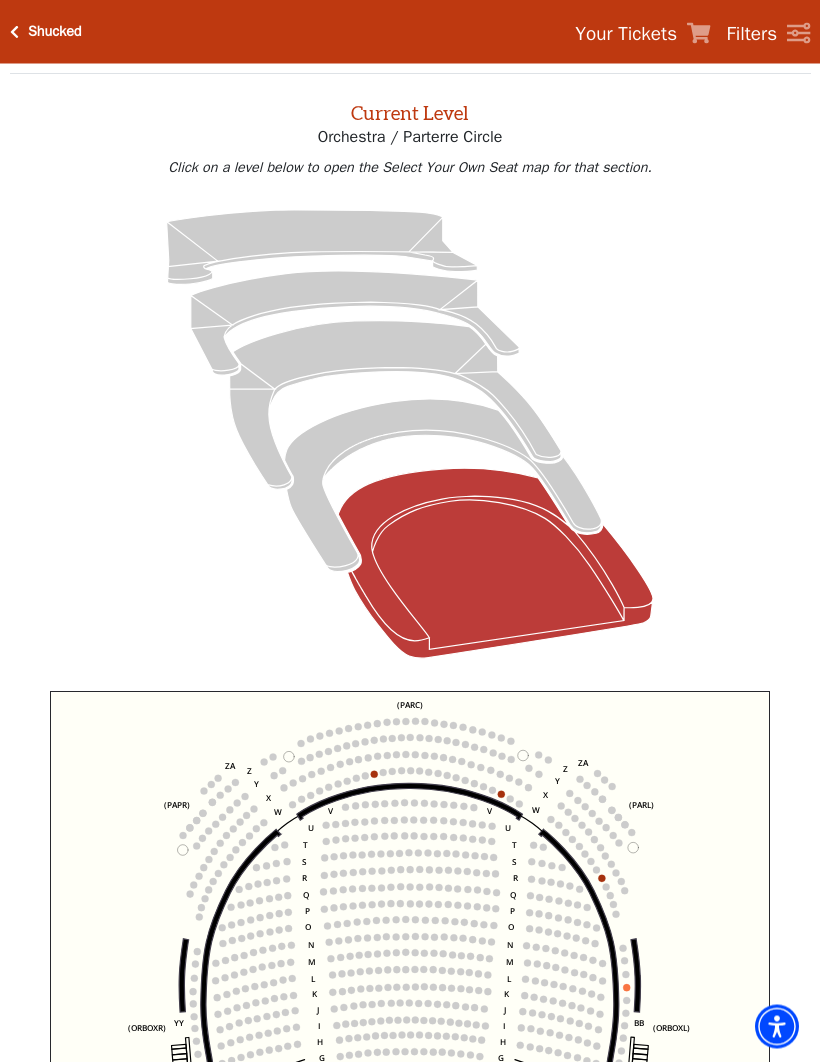 scroll, scrollTop: 76, scrollLeft: 0, axis: vertical 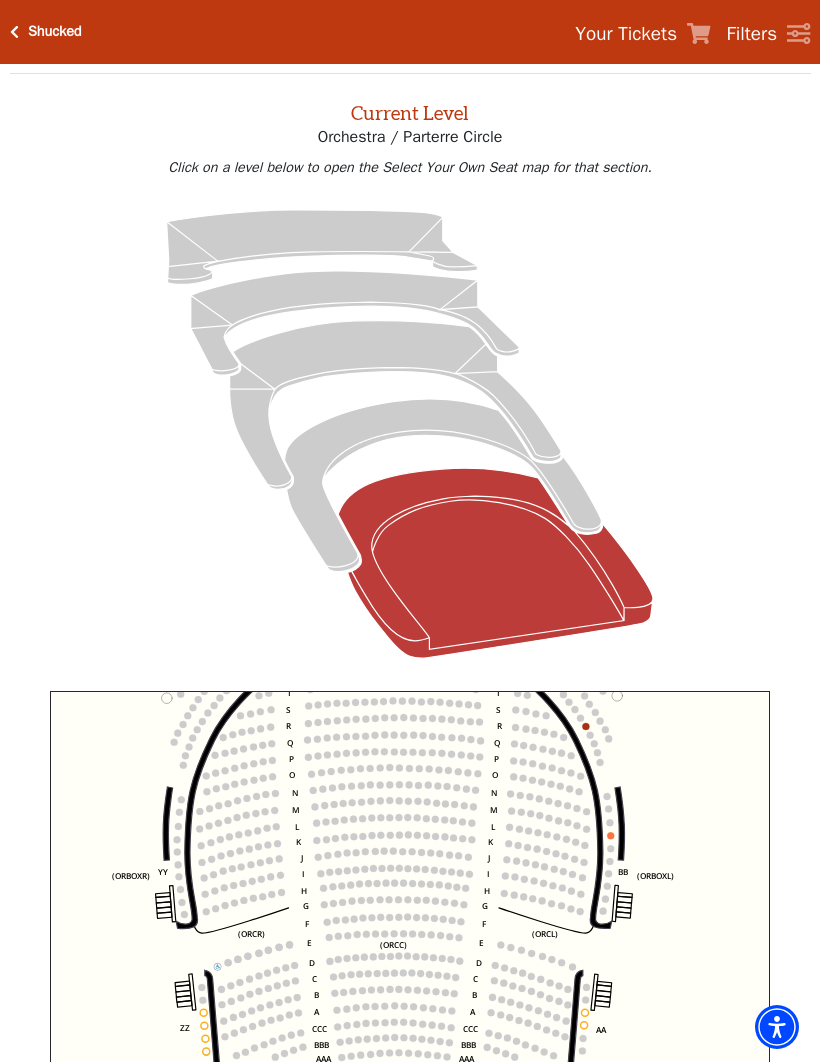 click on "Left   (ORPITL)   Right   (ORPITR)   Center   (ORPITC)   ZZ   AA   YY   BB   ZA   ZA   (ORCL)   (ORCR)   (ORCC)   (ORBOXL)   (ORBOXR)   (PARL)   (PAPR)   (PARC)   Z   Y   X   W   Z   Y   X   W   V   U   T   S   R   Q   P   O   N   M   L   K   J   I   H   G   F   E   D   C   B   A   CCC   BBB   AAA   V   U   T   S   R   Q   P   O   N   M   L   K   J   I   H   G   F   E   D   C   B   A   CCC   BBB   AAA" 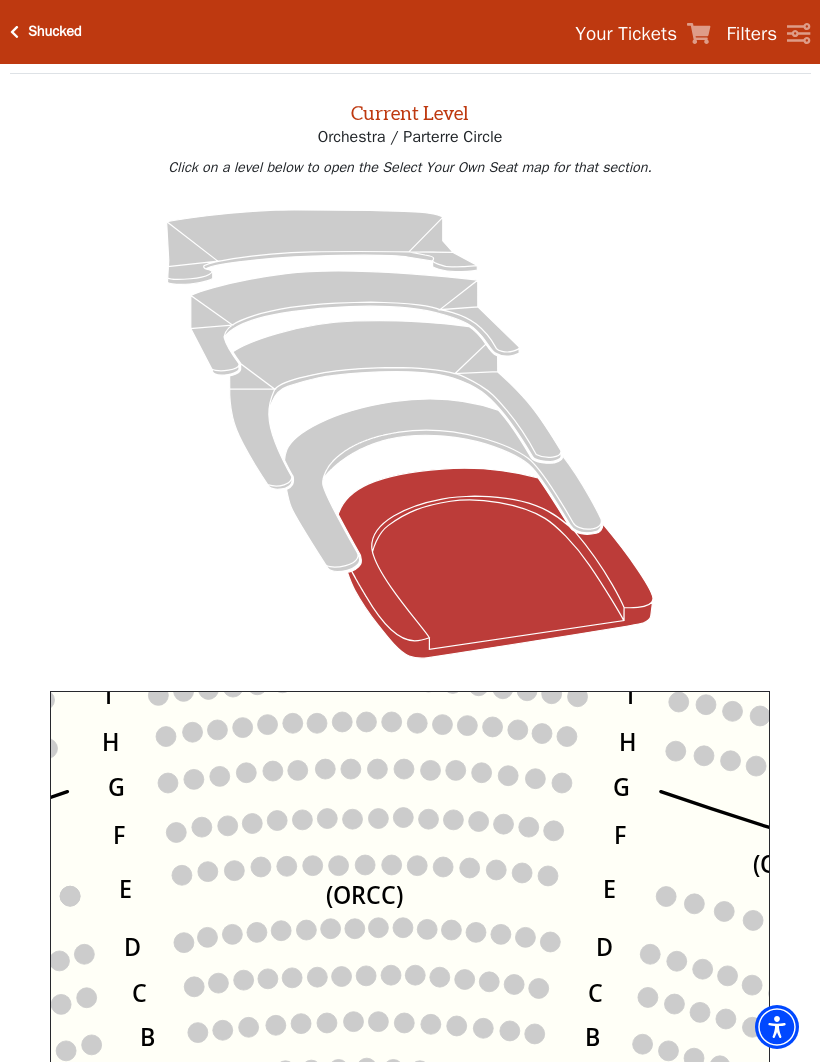 click on "Left   (ORPITL)   Right   (ORPITR)   Center   (ORPITC)   ZZ   AA   YY   BB   ZA   ZA   (ORCL)   (ORCR)   (ORCC)   (ORBOXL)   (ORBOXR)   (PARL)   (PAPR)   (PARC)   Z   Y   X   W   Z   Y   X   W   V   U   T   S   R   Q   P   O   N   M   L   K   J   I   H   G   F   E   D   C   B   A   CCC   BBB   AAA   V   U   T   S   R   Q   P   O   N   M   L   K   J   I   H   G   F   E   D   C   B   A   CCC   BBB   AAA" 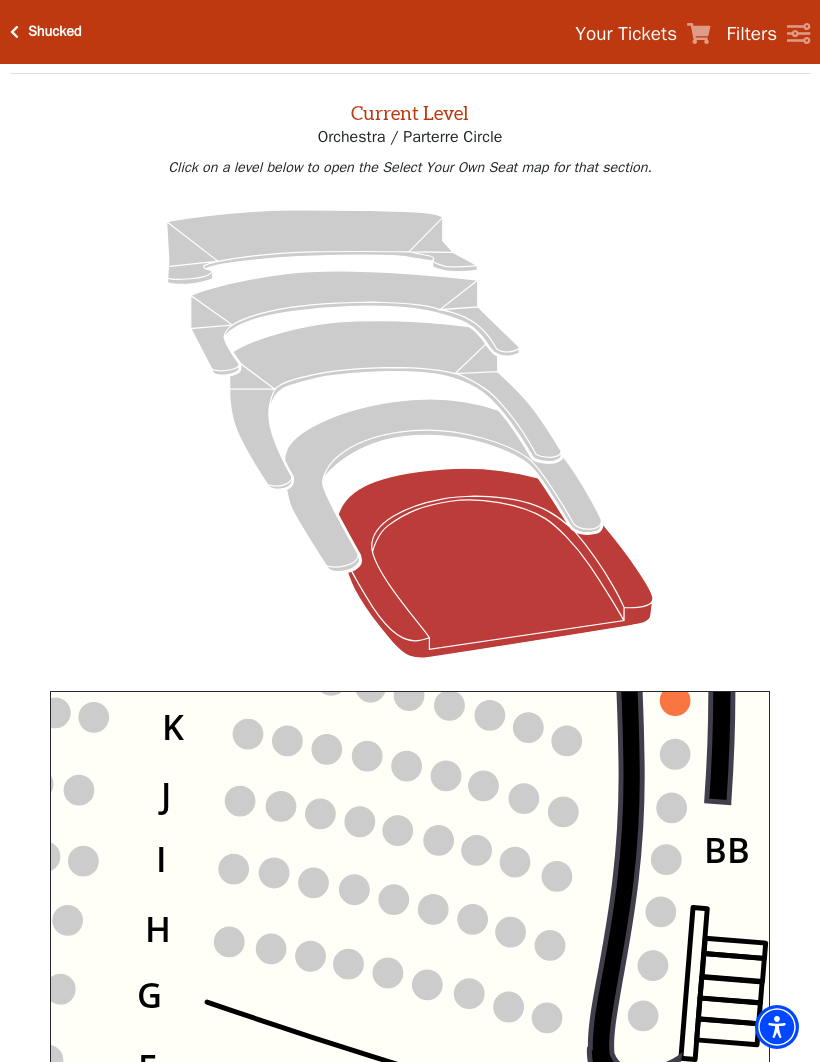 click on "Left   (ORPITL)   Right   (ORPITR)   Center   (ORPITC)   ZZ   AA   YY   BB   ZA   ZA   (ORCL)   (ORCR)   (ORCC)   (ORBOXL)   (ORBOXR)   (PARL)   (PAPR)   (PARC)   Z   Y   X   W   Z   Y   X   W   V   U   T   S   R   Q   P   O   N   M   L   K   J   I   H   G   F   E   D   C   B   A   CCC   BBB   AAA   V   U   T   S   R   Q   P   O   N   M   L   K   J   I   H   G   F   E   D   C   B   A   CCC   BBB   AAA" 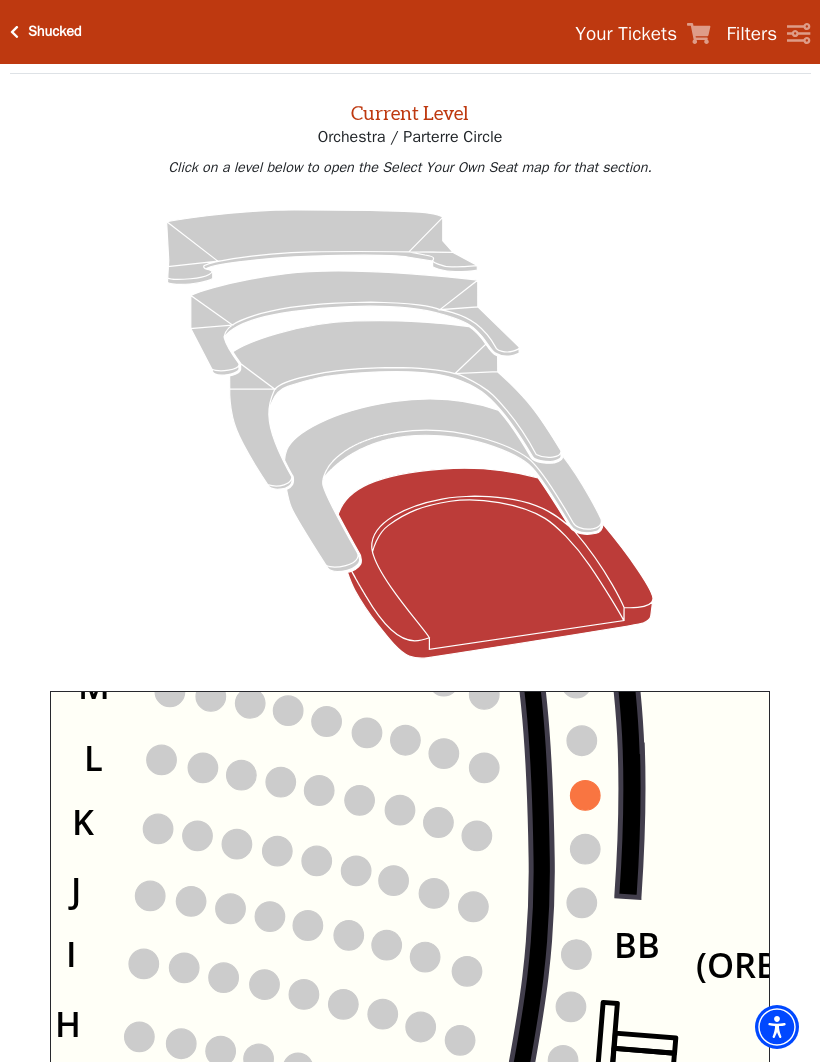 click on "Left   (ORPITL)   Right   (ORPITR)   Center   (ORPITC)   ZZ   AA   YY   BB   ZA   ZA   (ORCL)   (ORCR)   (ORCC)   (ORBOXL)   (ORBOXR)   (PARL)   (PAPR)   (PARC)   Z   Y   X   W   Z   Y   X   W   V   U   T   S   R   Q   P   O   N   M   L   K   J   I   H   G   F   E   D   C   B   A   CCC   BBB   AAA   V   U   T   S   R   Q   P   O   N   M   L   K   J   I   H   G   F   E   D   C   B   A   CCC   BBB   AAA" 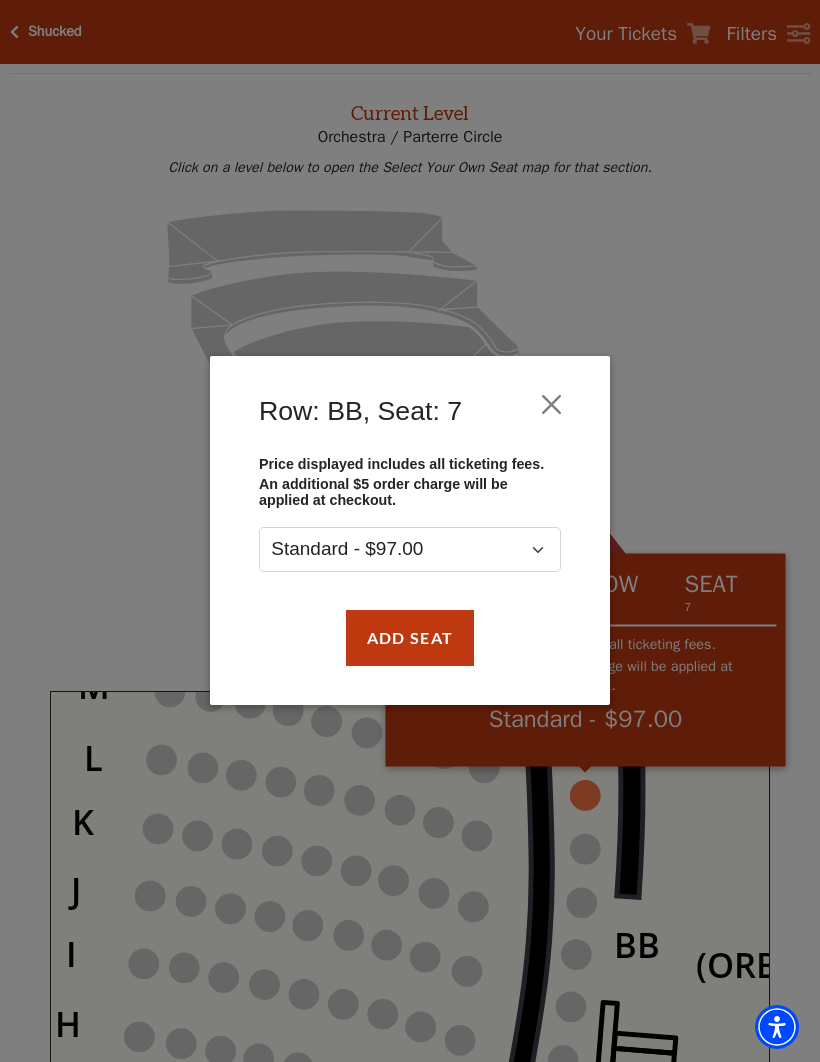 click at bounding box center [552, 405] 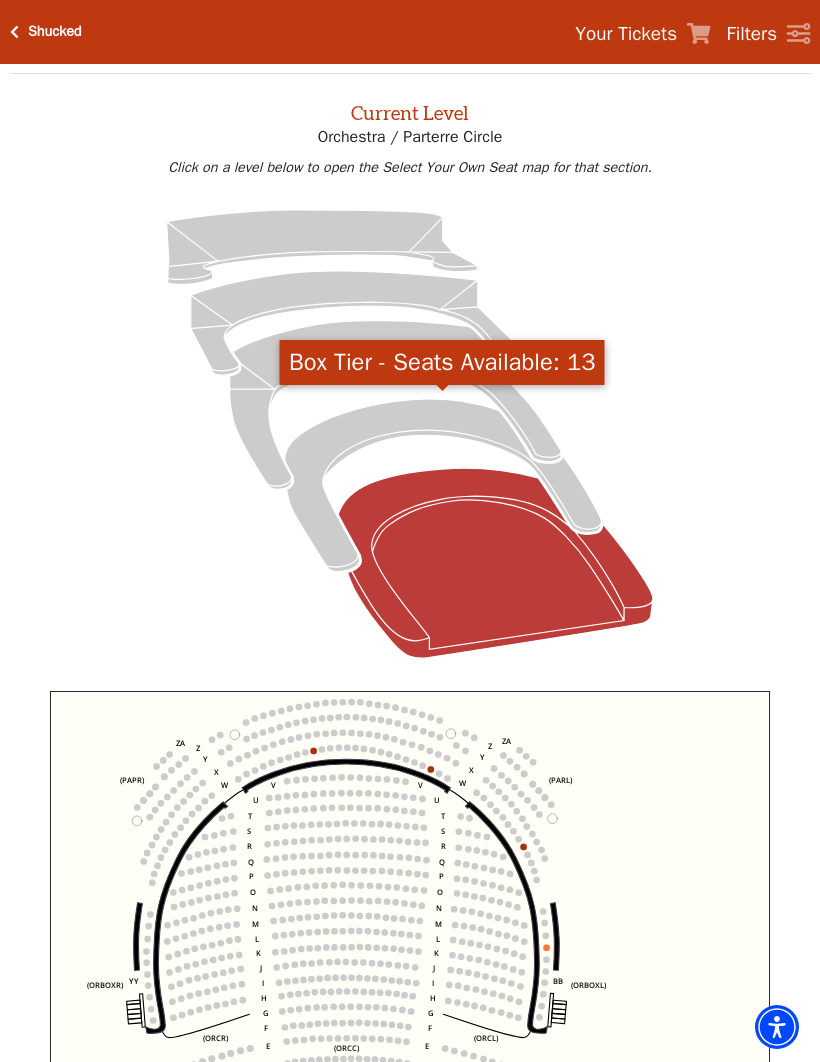click 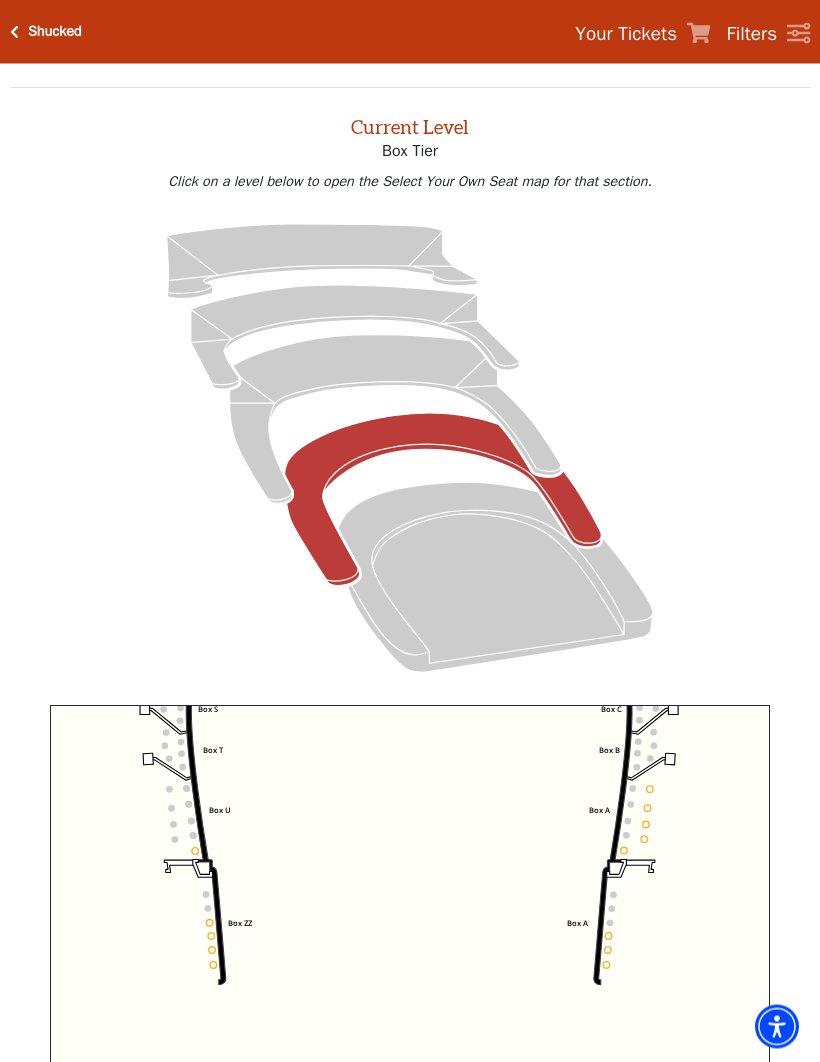 scroll, scrollTop: 61, scrollLeft: 0, axis: vertical 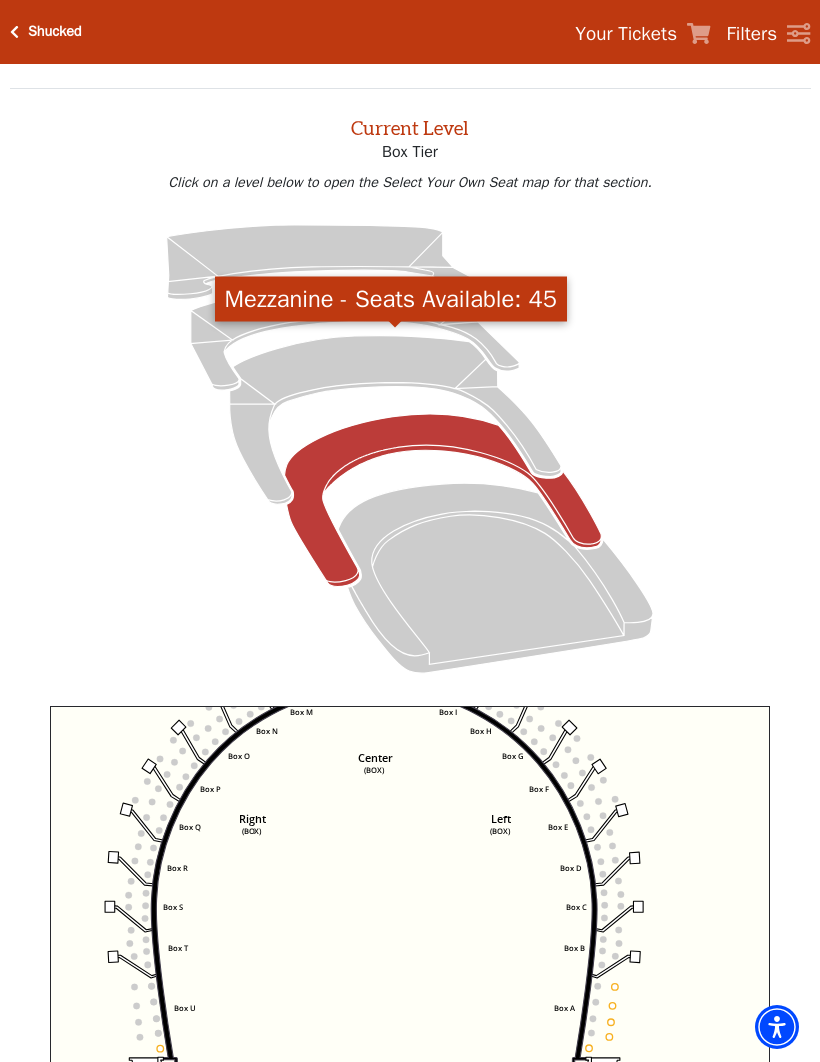 click 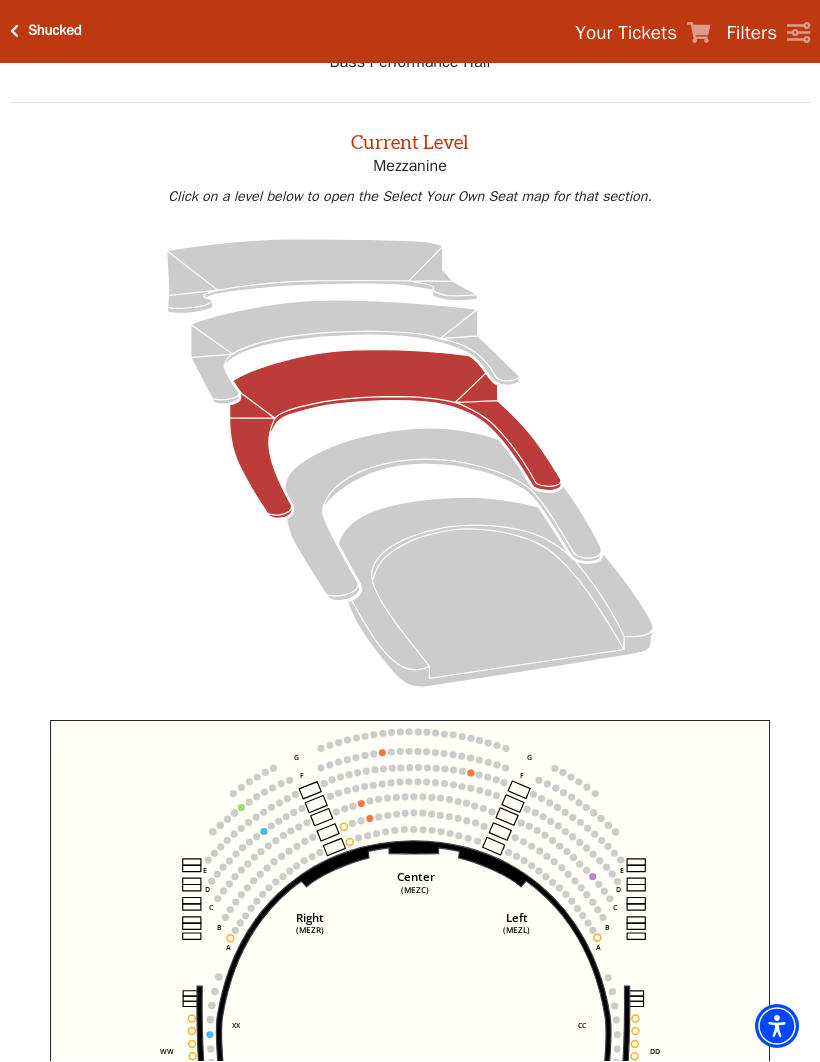 scroll, scrollTop: 76, scrollLeft: 0, axis: vertical 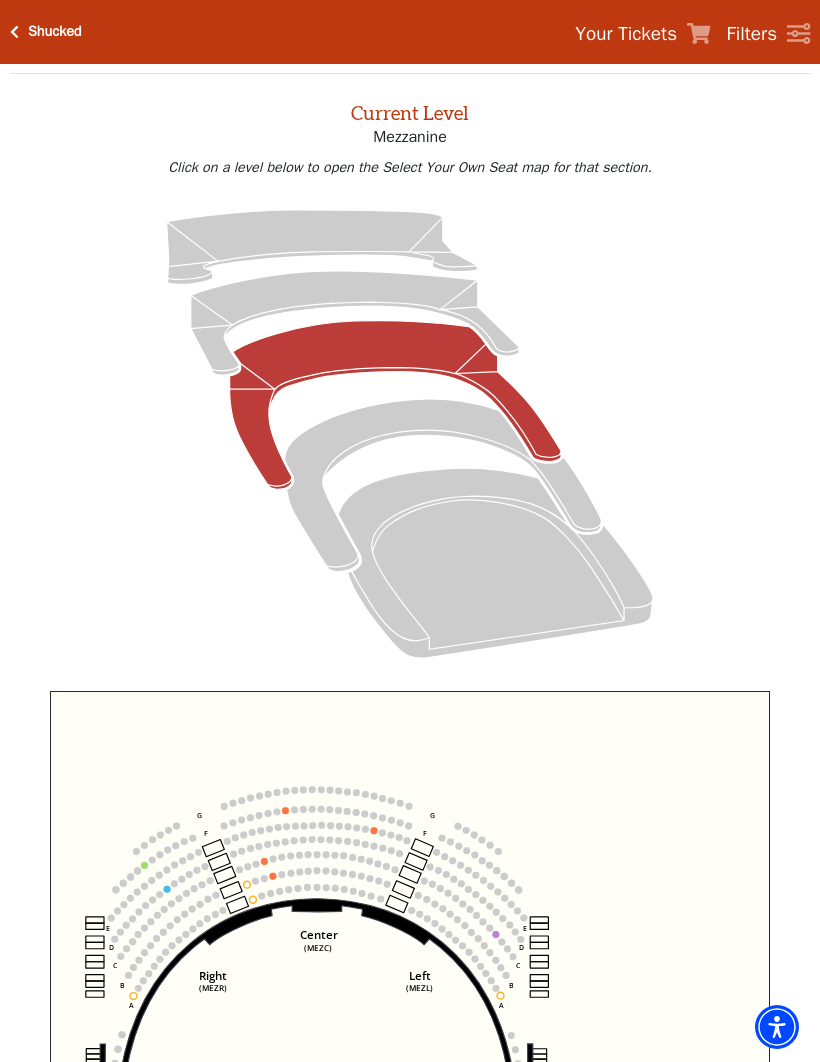 click 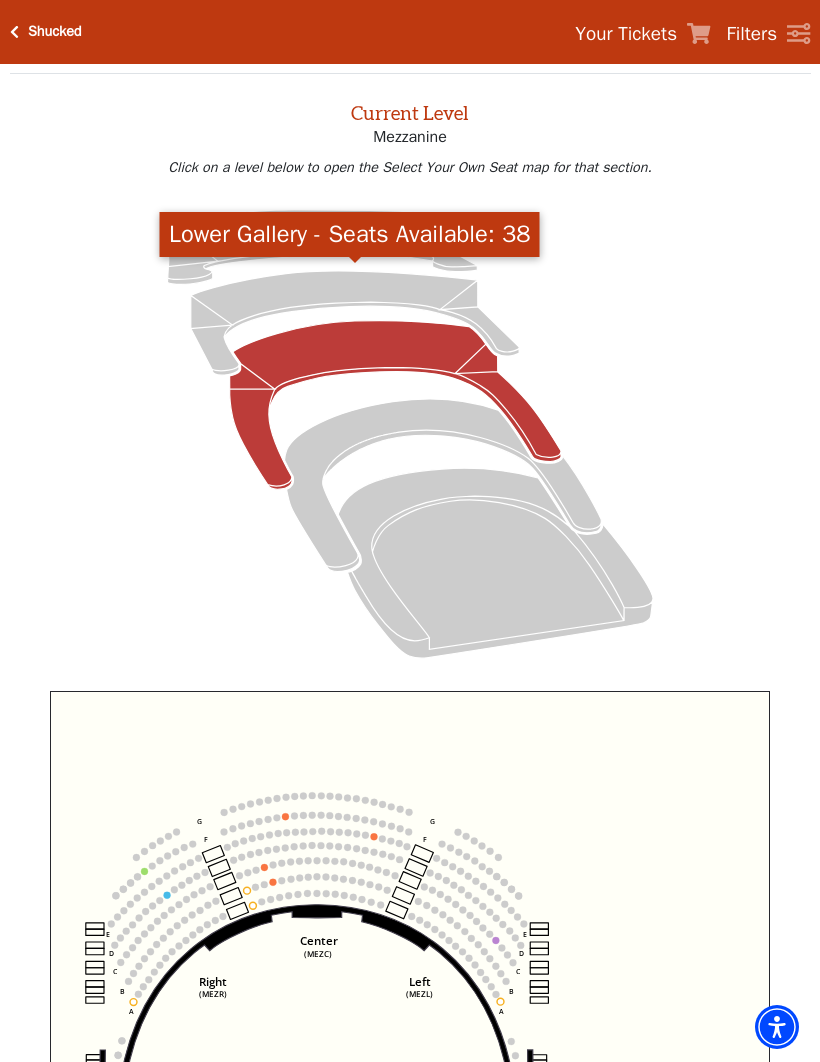 click 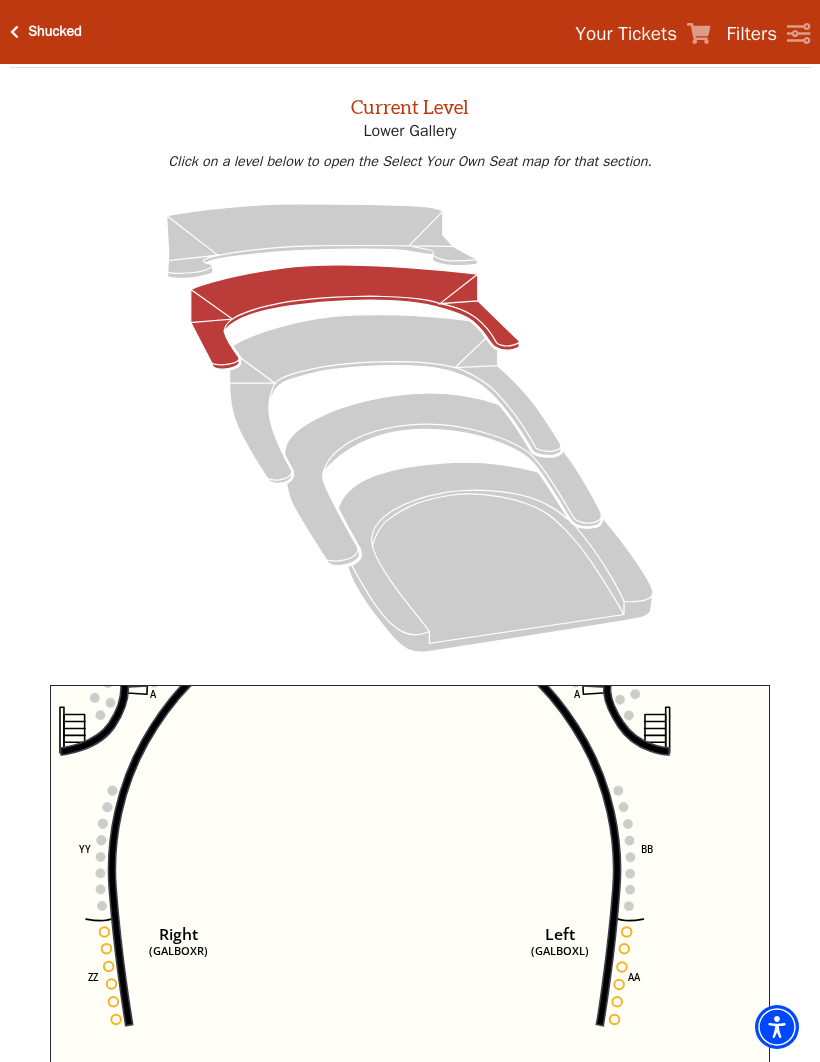 scroll, scrollTop: 83, scrollLeft: 0, axis: vertical 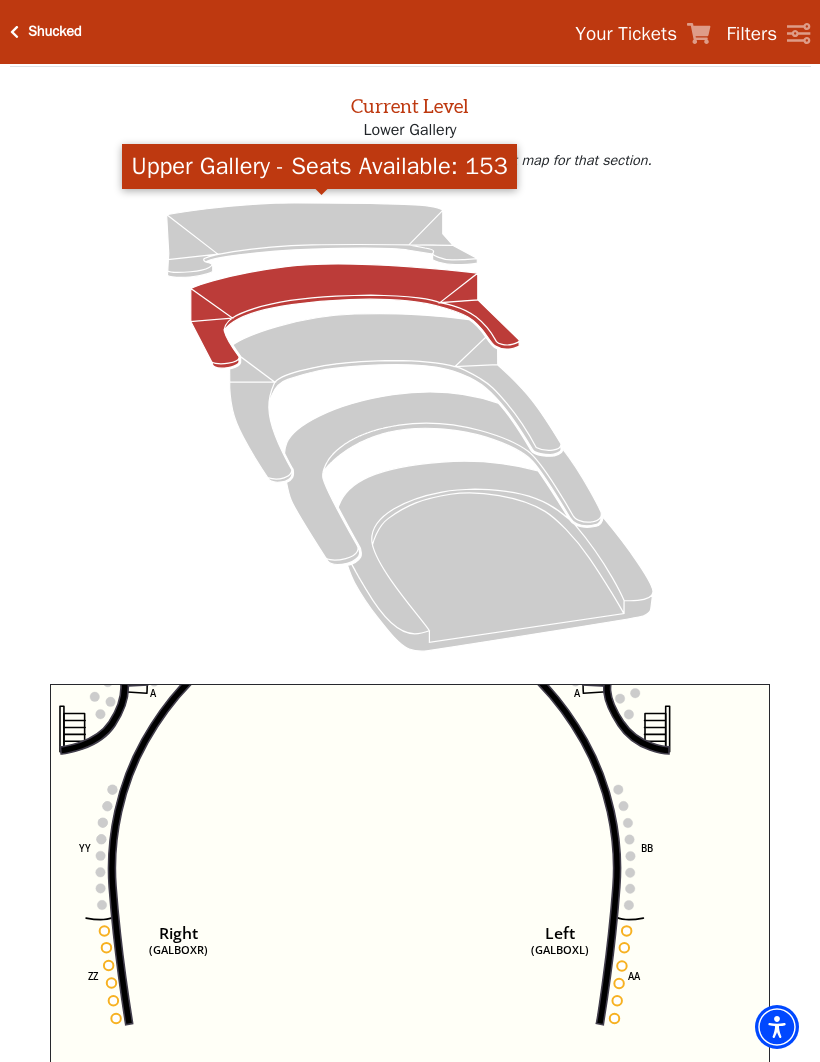 click 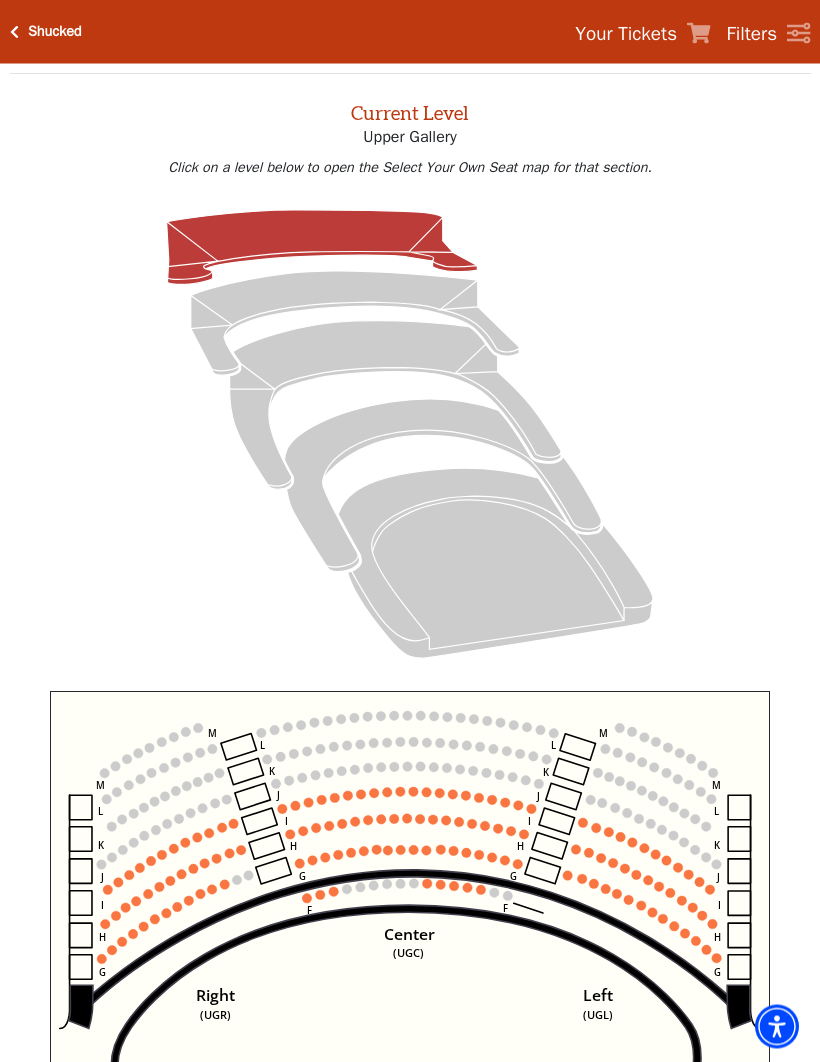 scroll, scrollTop: 76, scrollLeft: 0, axis: vertical 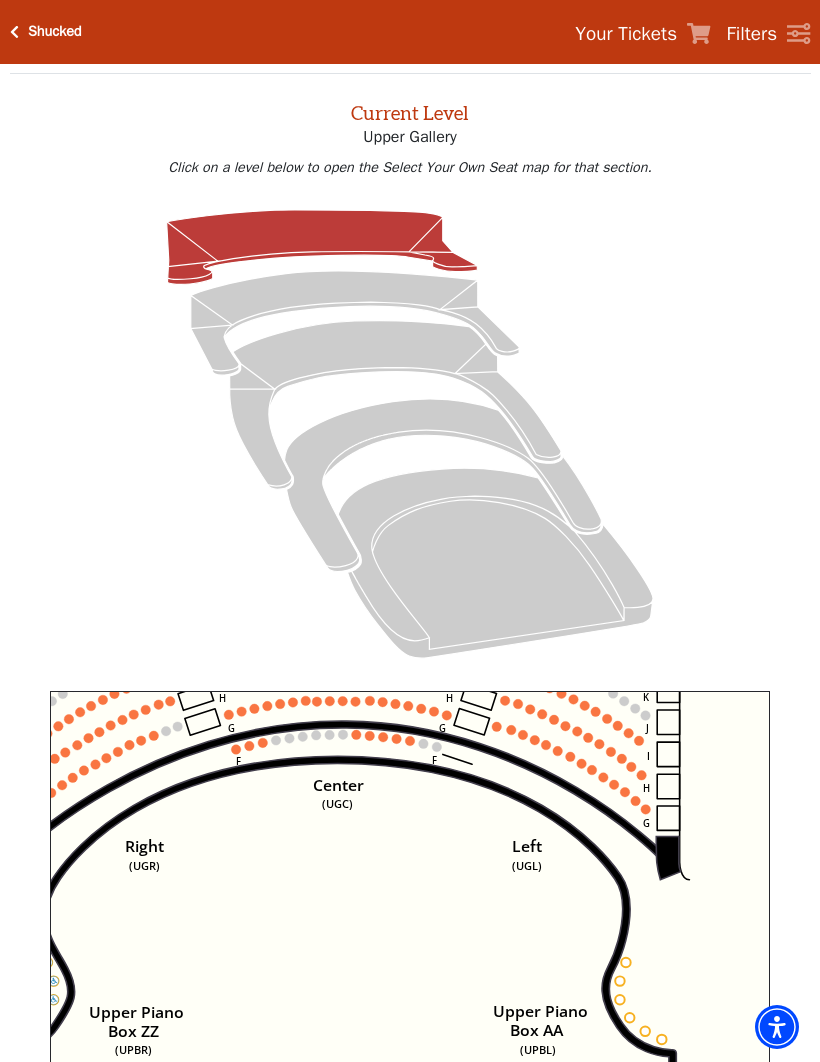 click on "Center   (UGC)   Right   (UGR)   Left   (UGL)   Upper Piano   Box ZZ   (UPBR)   Upper Piano   Box AA   (UPBL)   M   L   K   J   I   H   G   M   L   K   J   I   H   G   M   L   K   J   I   H   G   F   M   L   K   J   I   H   G   F" 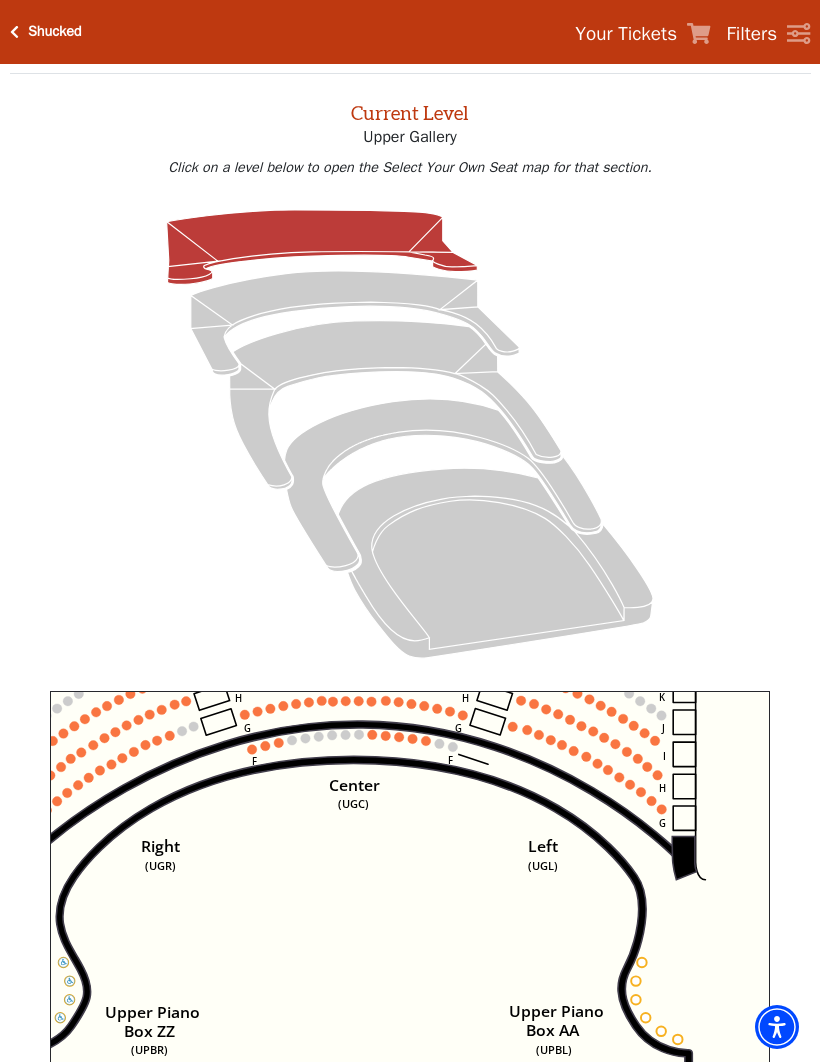 click on "Center   (UGC)   Right   (UGR)   Left   (UGL)   Upper Piano   Box ZZ   (UPBR)   Upper Piano   Box AA   (UPBL)   M   L   K   J   I   H   G   M   L   K   J   I   H   G   M   L   K   J   I   H   G   F   M   L   K   J   I   H   G   F" 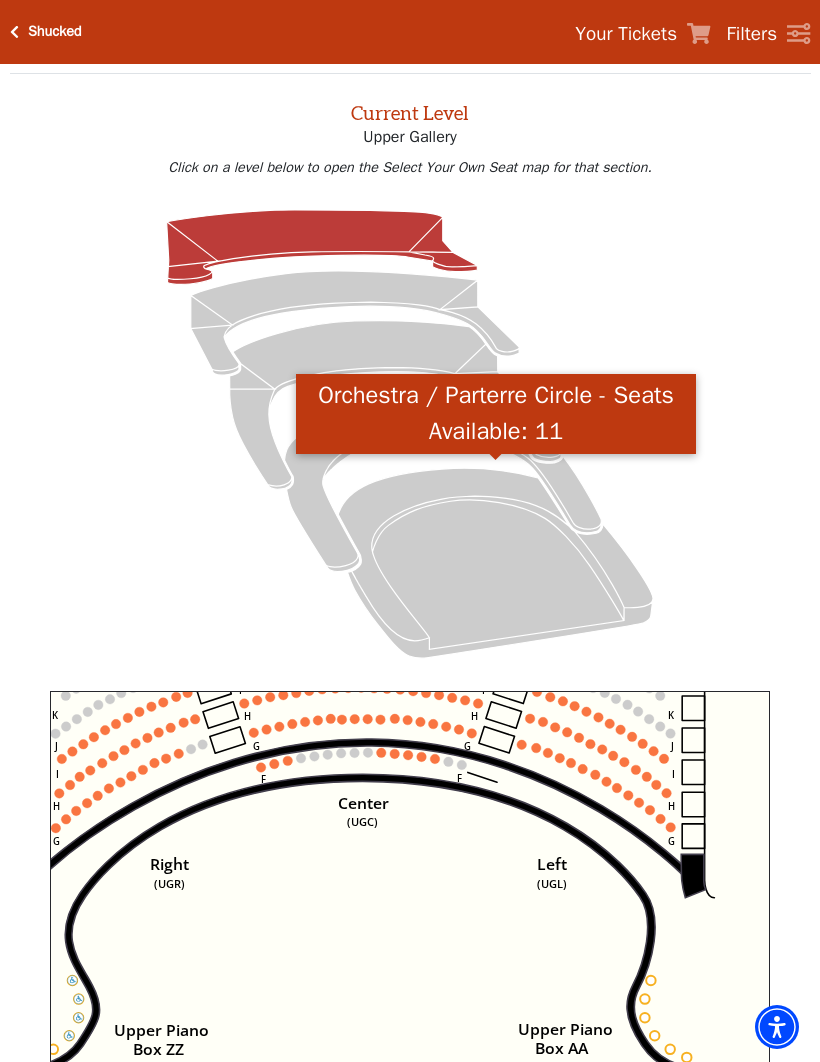 click 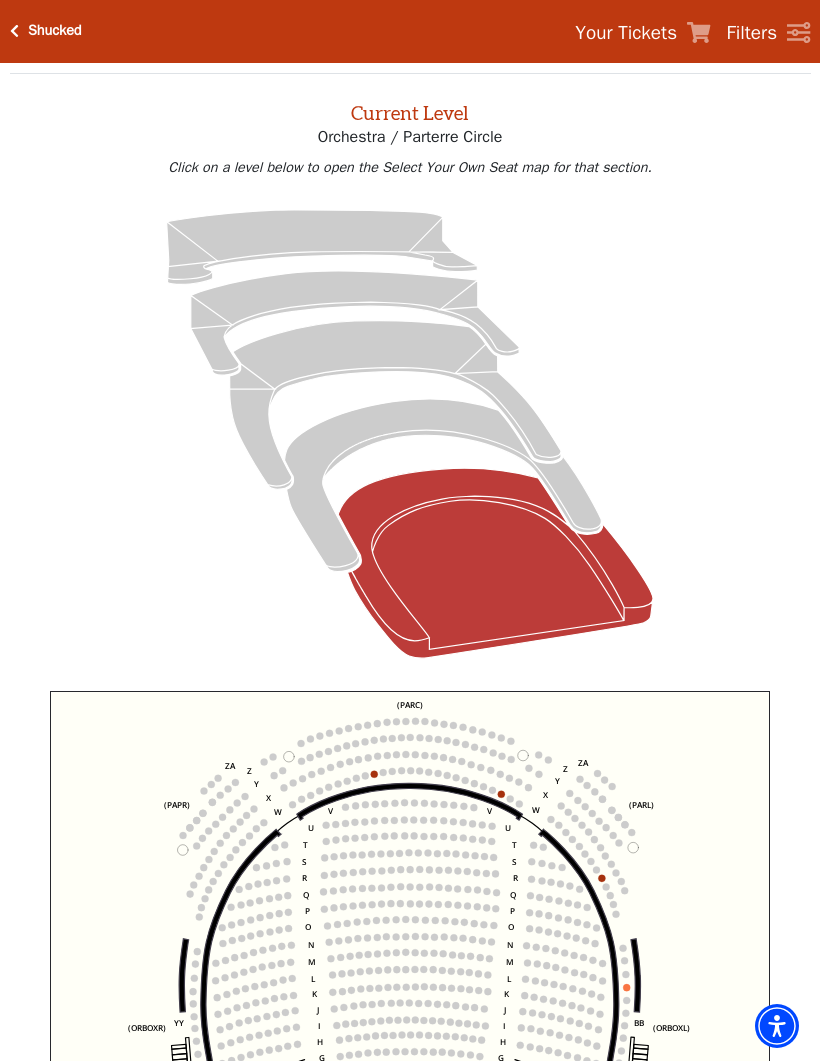 scroll, scrollTop: 76, scrollLeft: 0, axis: vertical 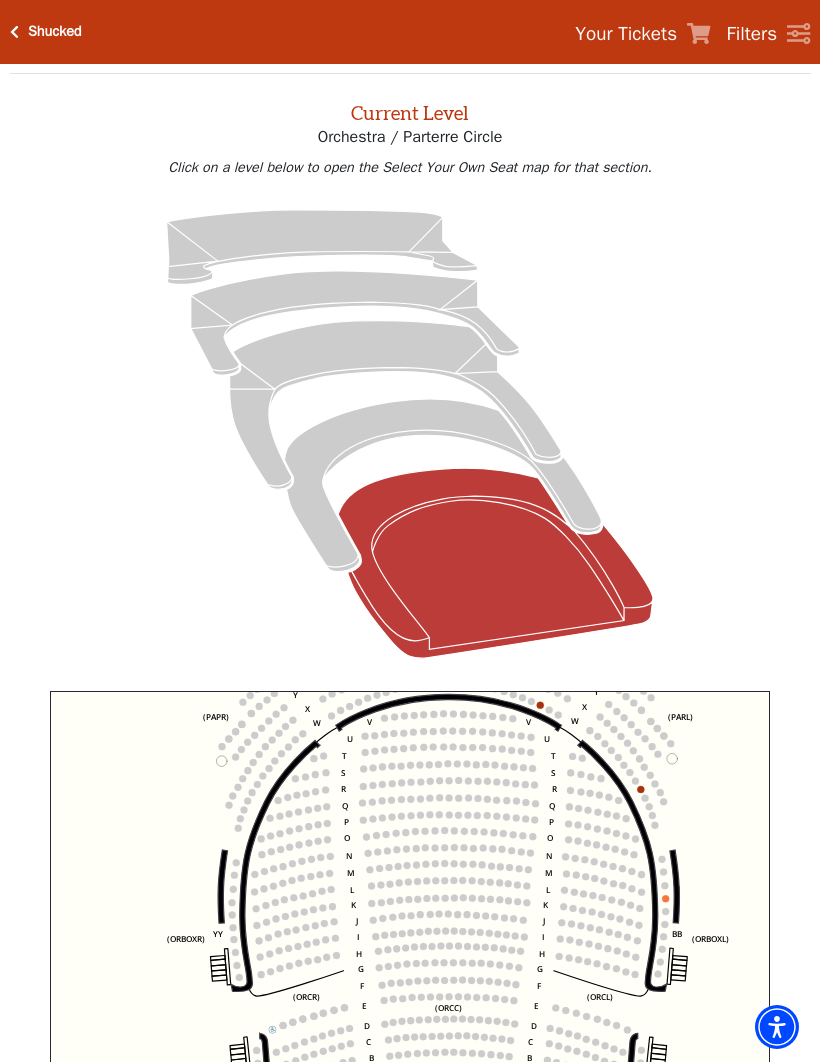 click on "Shucked" at bounding box center (55, 31) 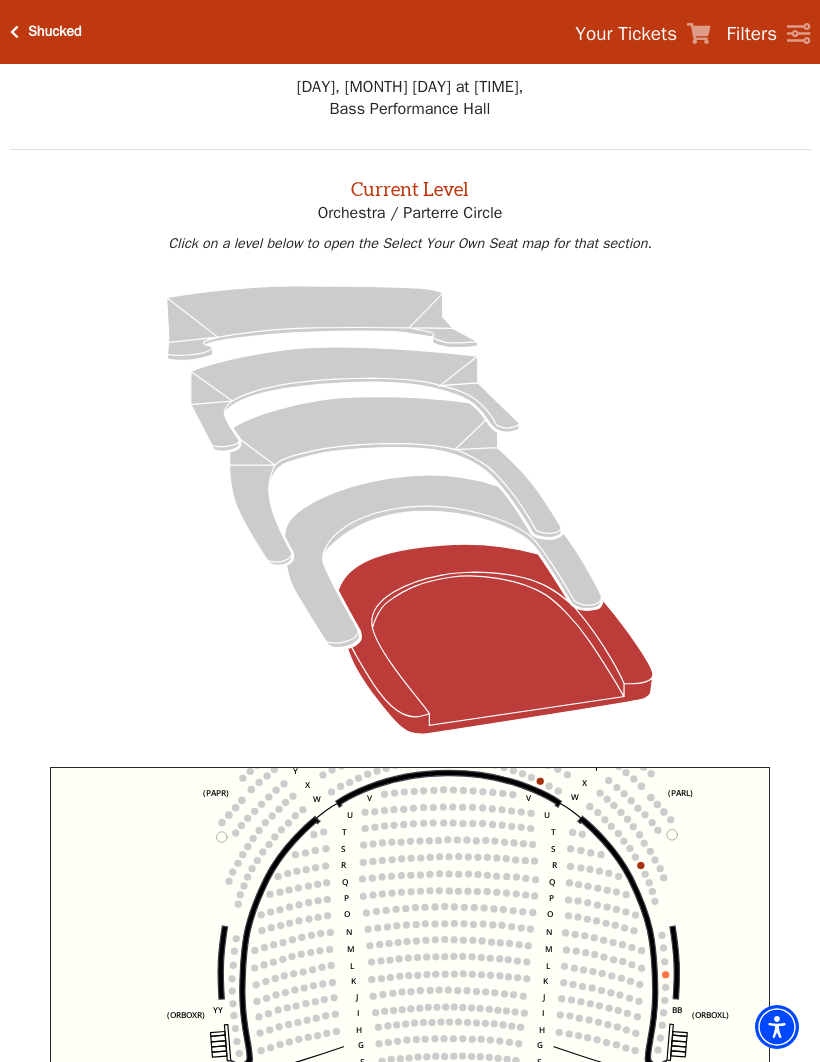 click on "Shucked   Your Tickets       Filters" at bounding box center [410, 32] 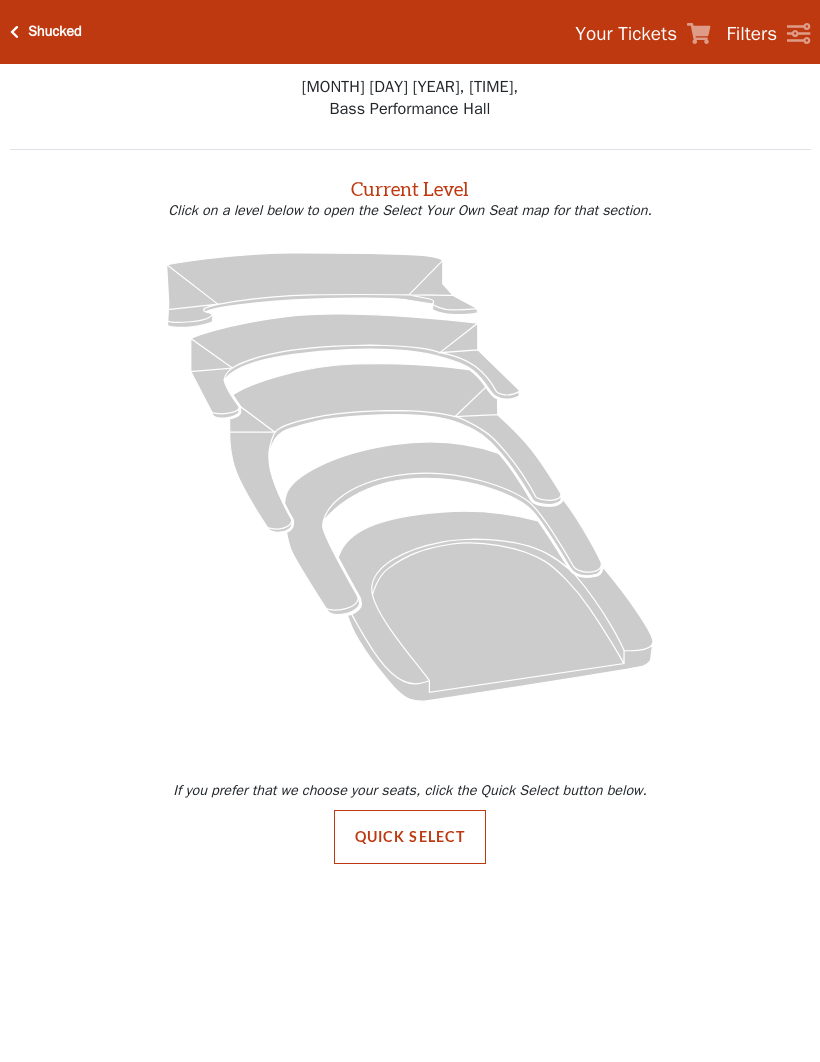 scroll, scrollTop: 0, scrollLeft: 0, axis: both 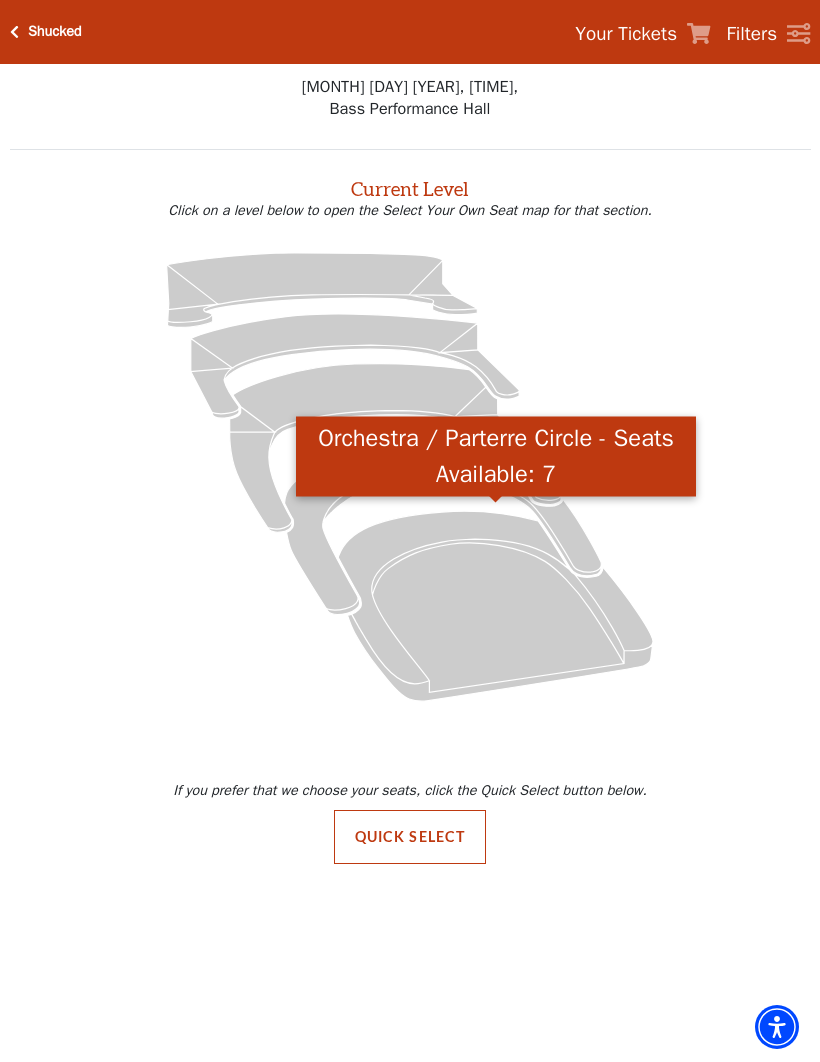 click 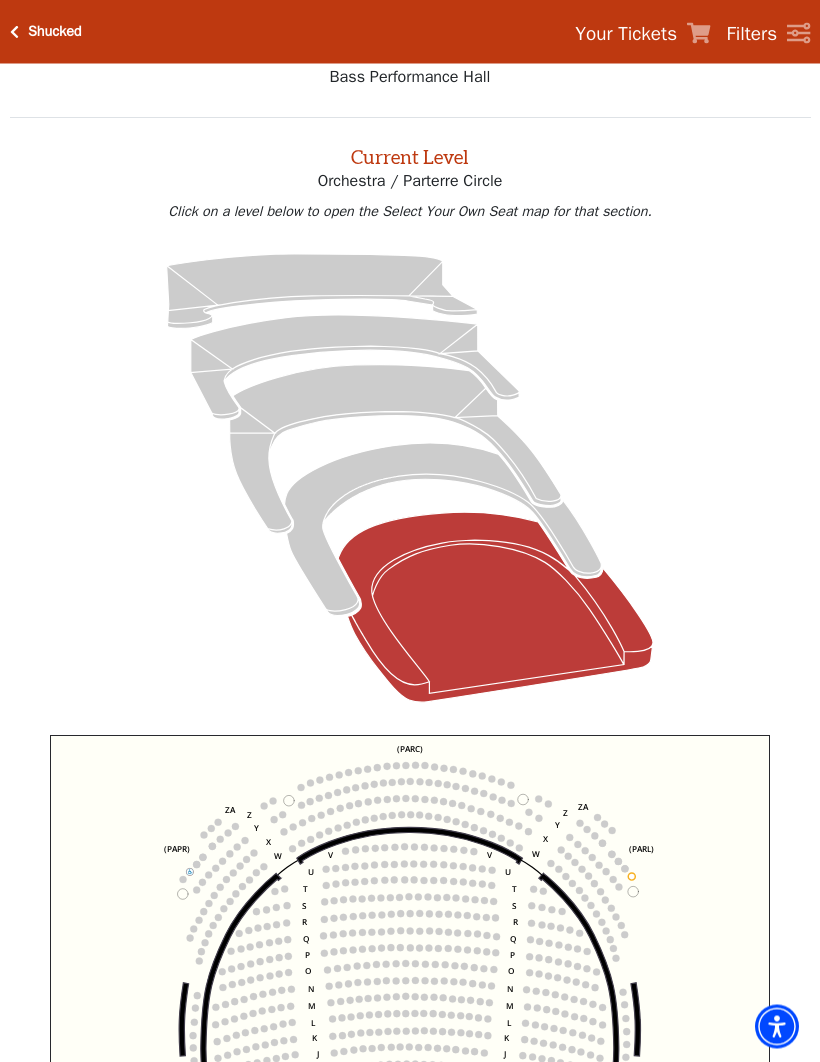 scroll, scrollTop: 76, scrollLeft: 0, axis: vertical 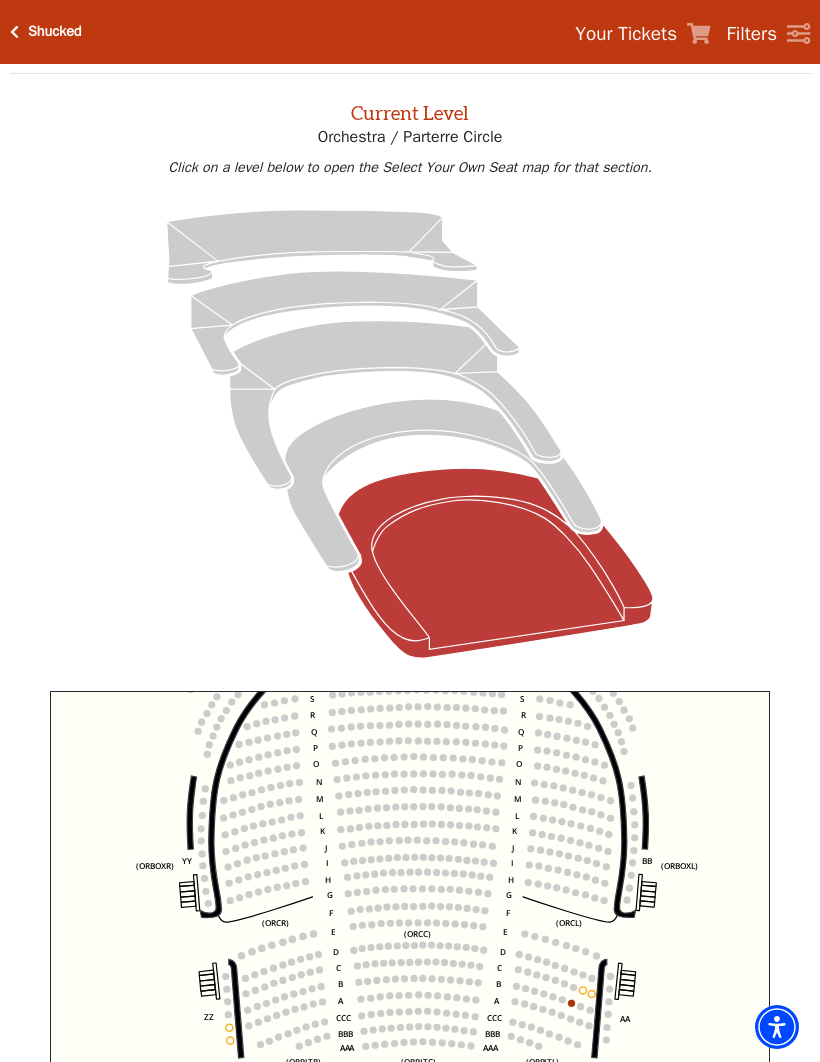 click 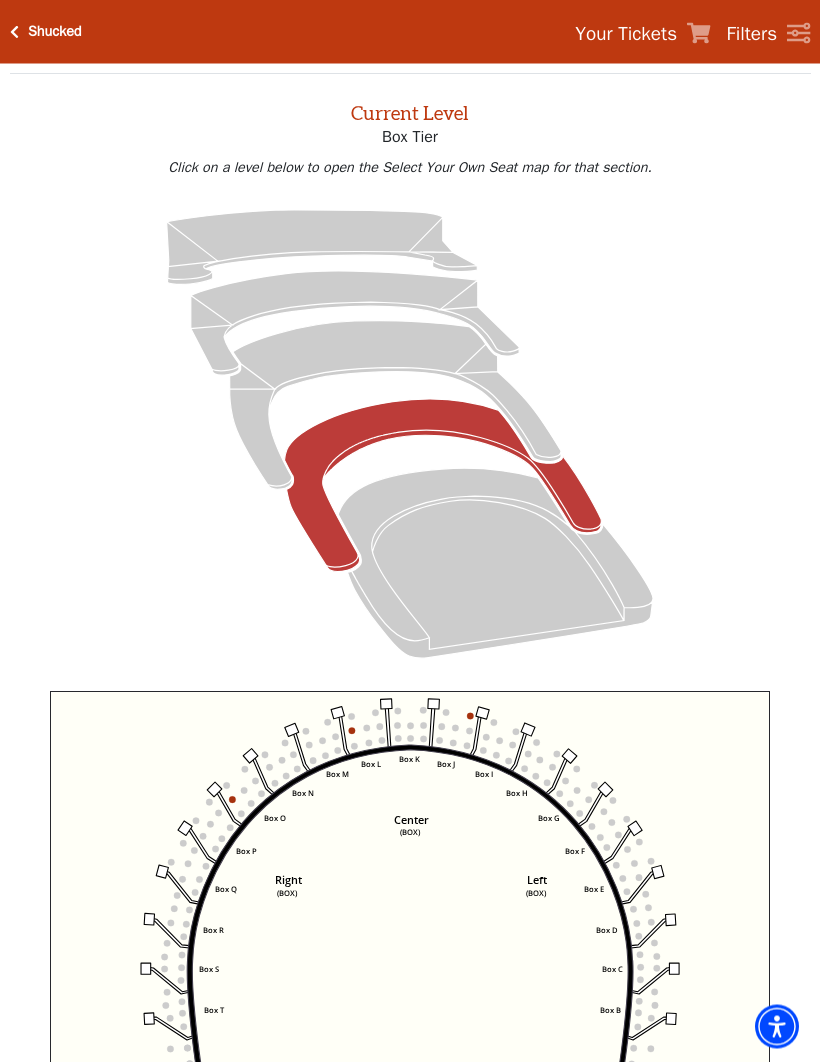 scroll, scrollTop: 76, scrollLeft: 0, axis: vertical 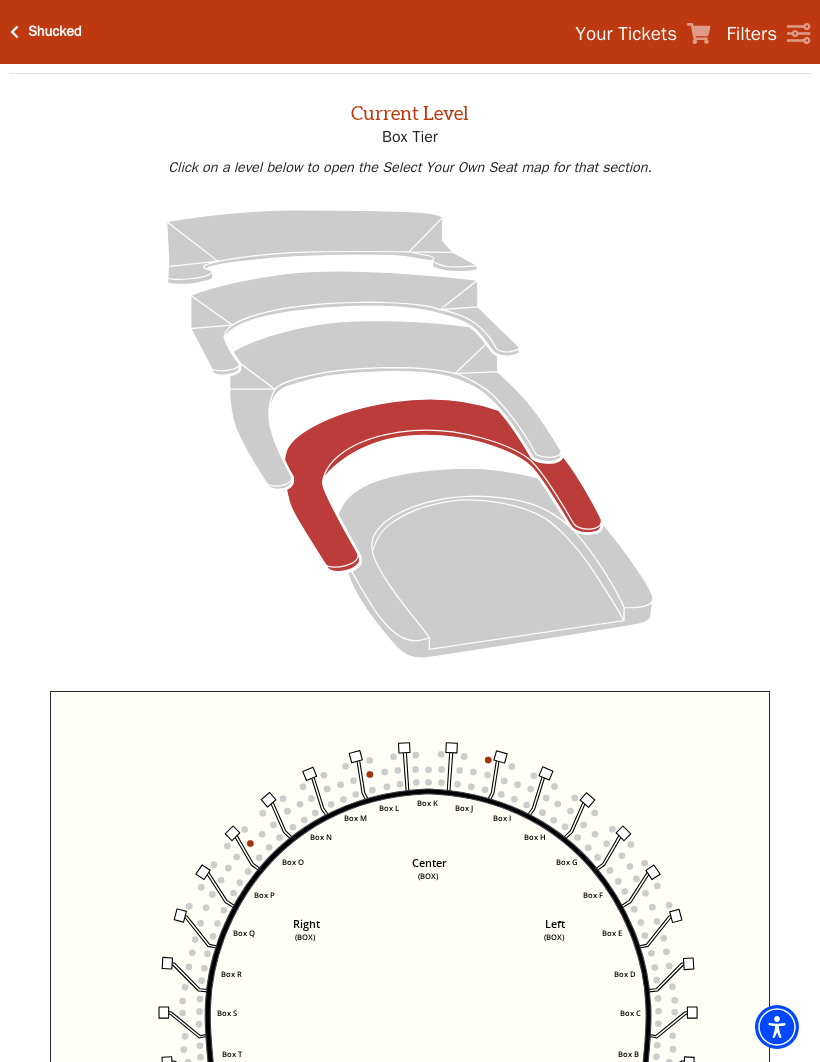 click 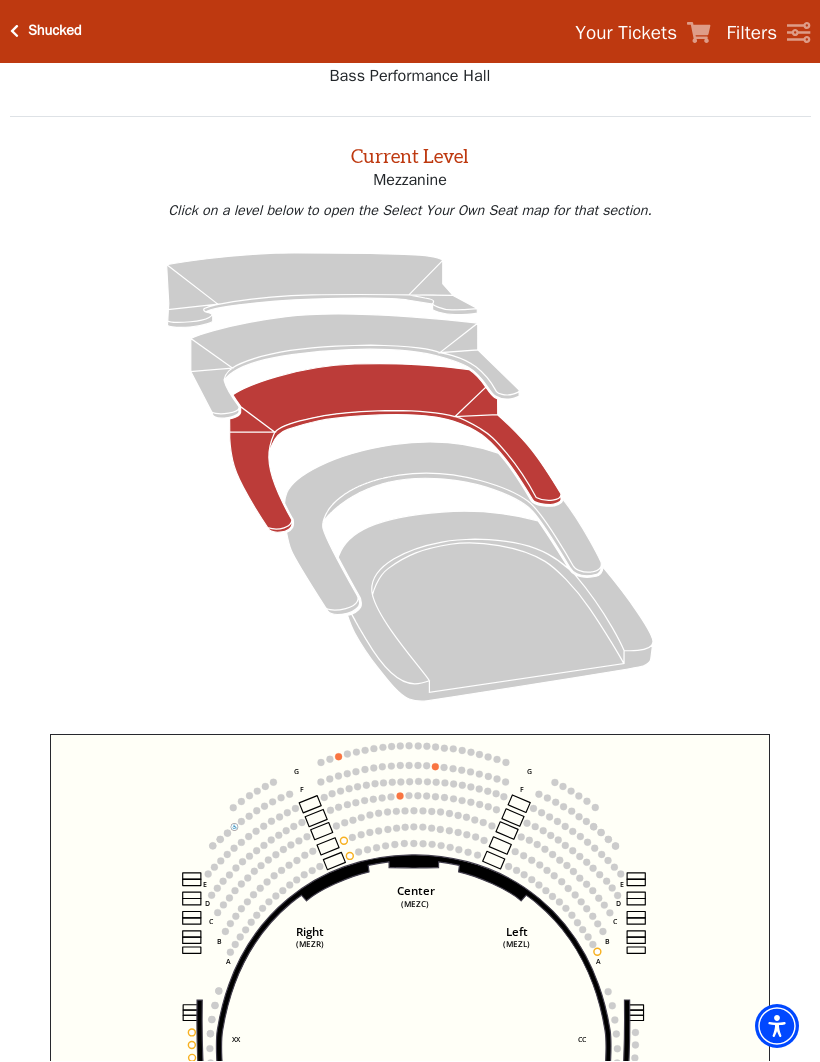 scroll, scrollTop: 76, scrollLeft: 0, axis: vertical 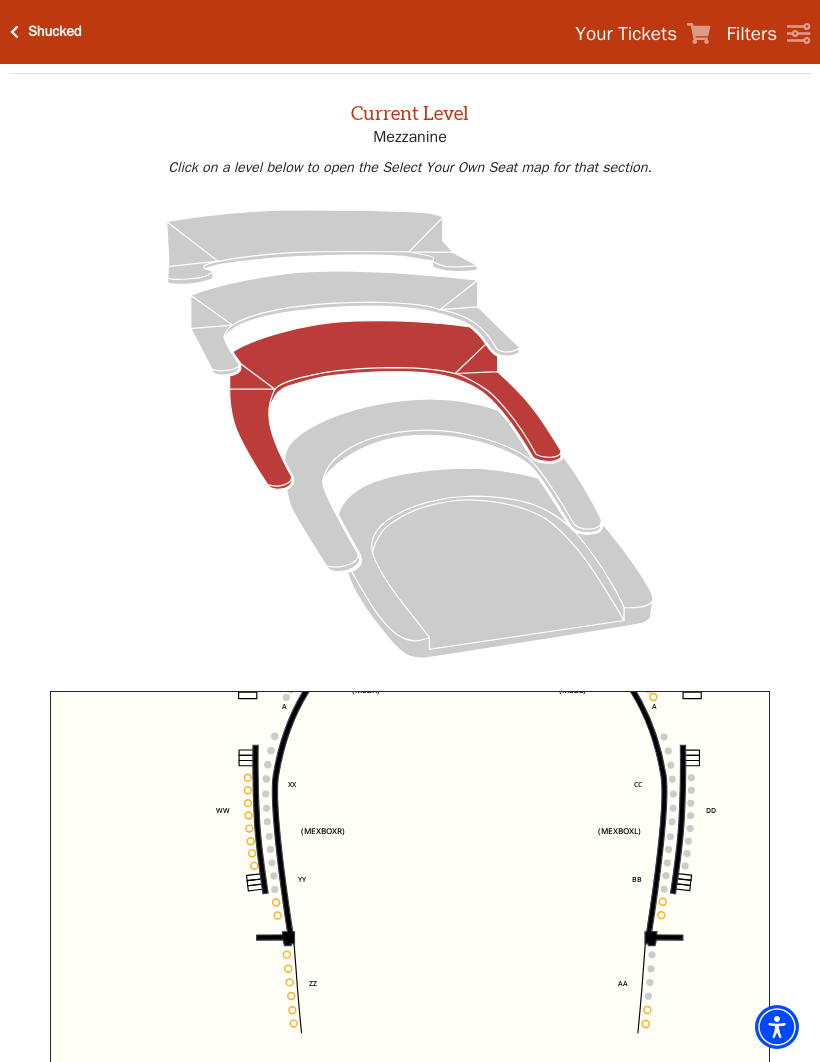 click on "Center   (MEZC)   Right   (MEZR)   Left   (MEZL)   (MEXBOXR)   (MEXBOXL)   XX   WW   CC   DD   YY   BB   ZZ   AA   G   F   E   D   G   F   C   B   A   E   D   C   B   A" 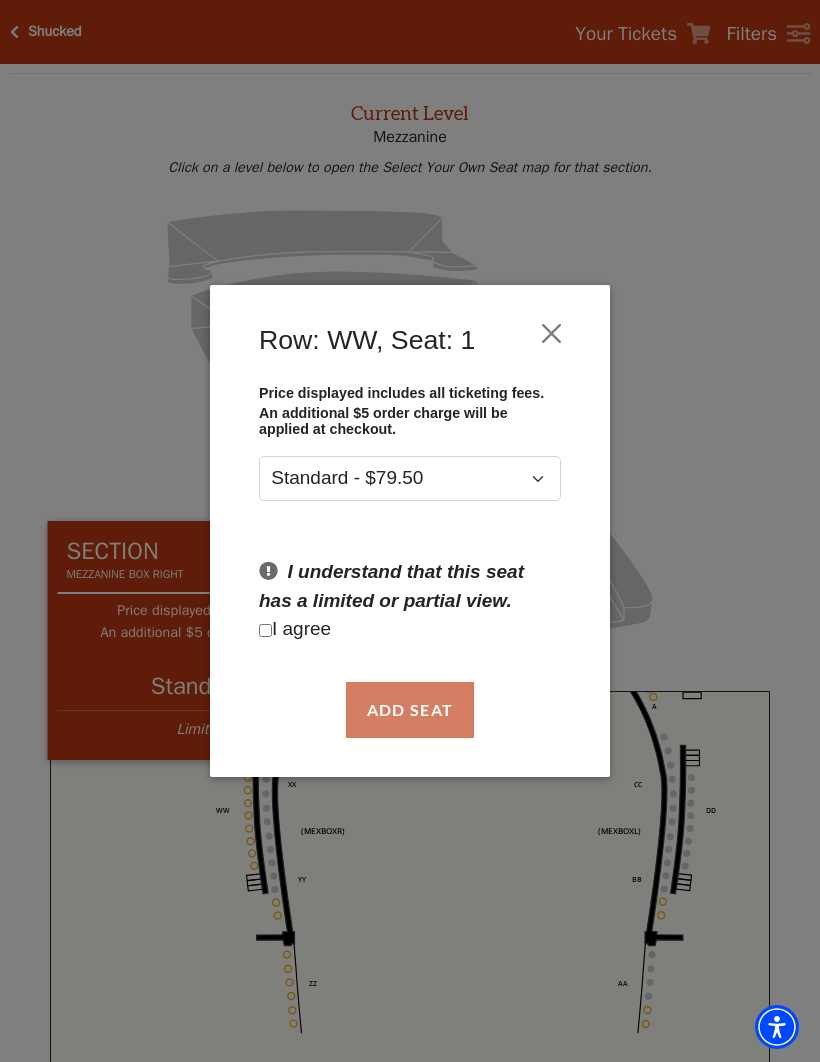 click at bounding box center [552, 334] 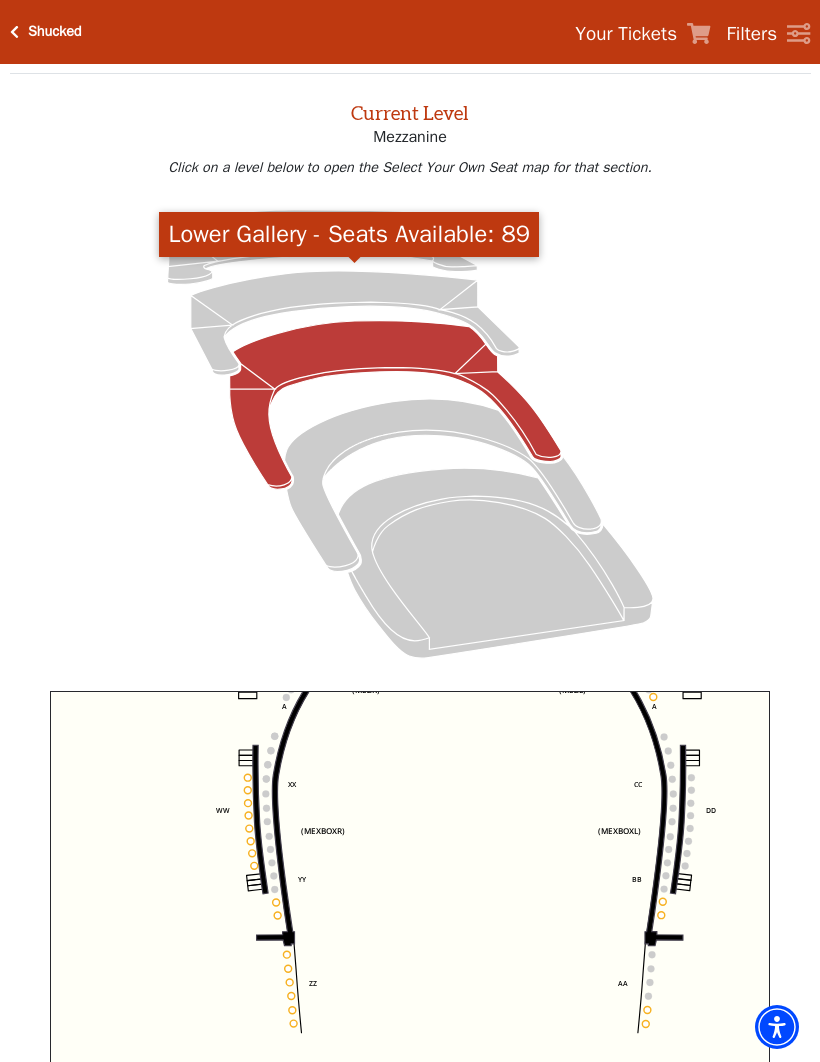click 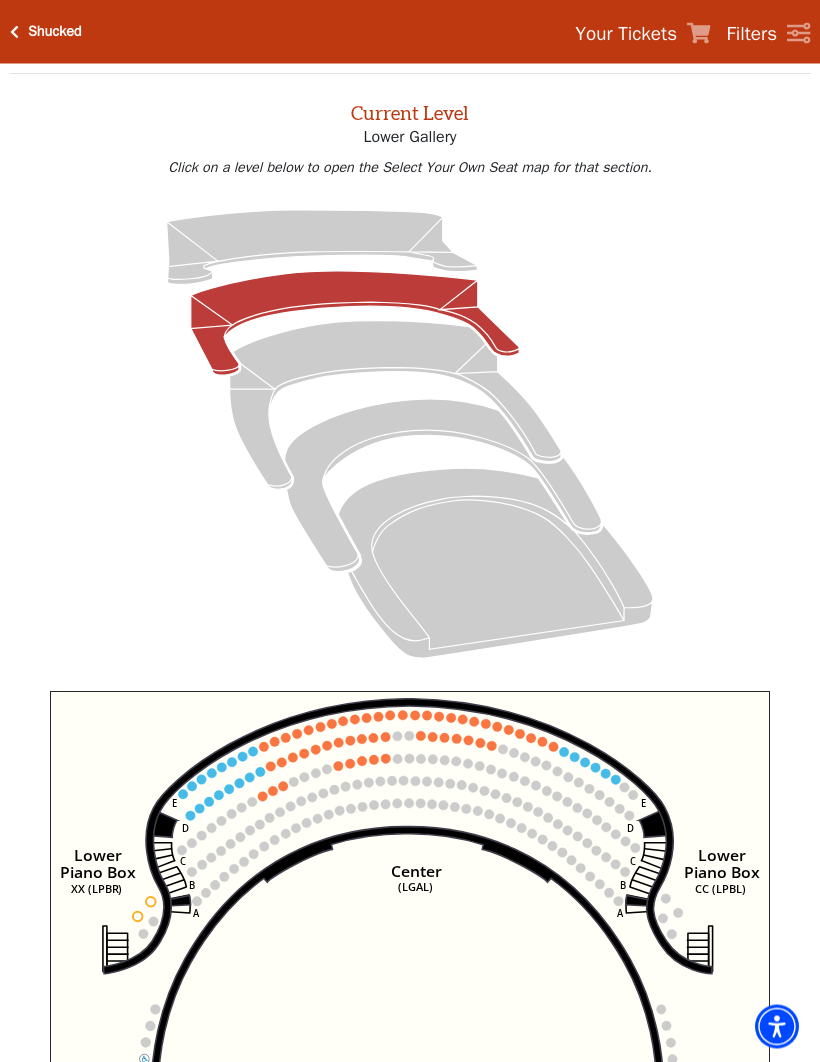 scroll, scrollTop: 76, scrollLeft: 0, axis: vertical 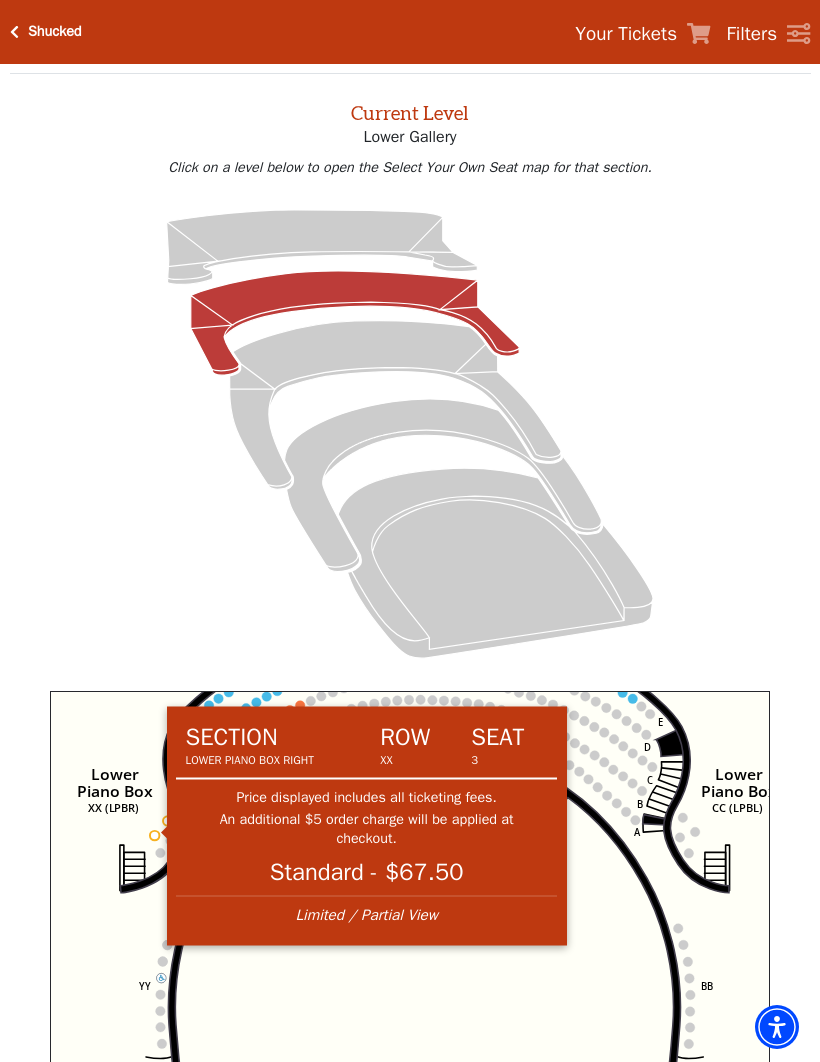 click 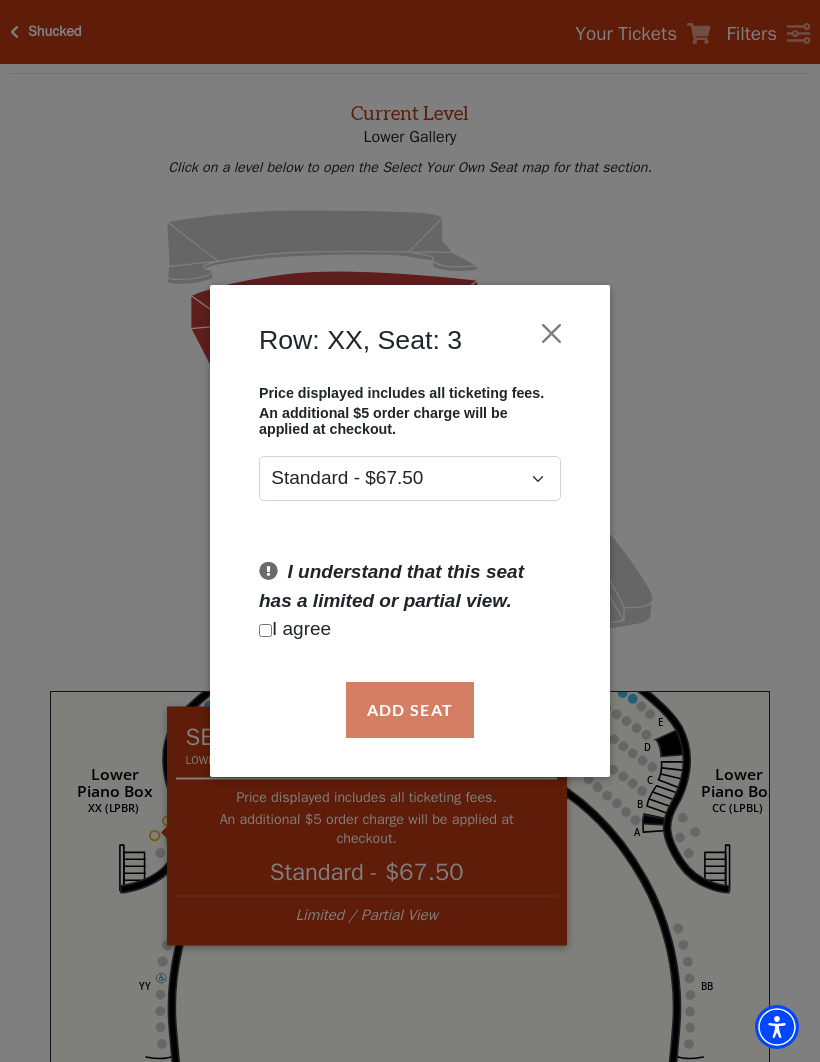 click at bounding box center (552, 334) 